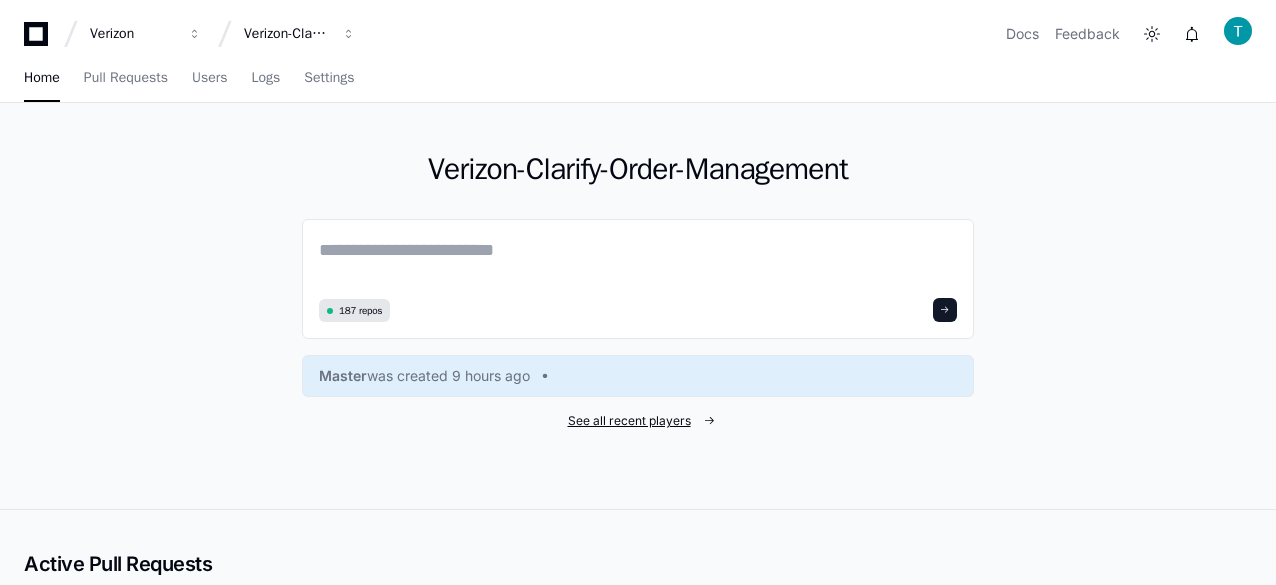 scroll, scrollTop: 0, scrollLeft: 0, axis: both 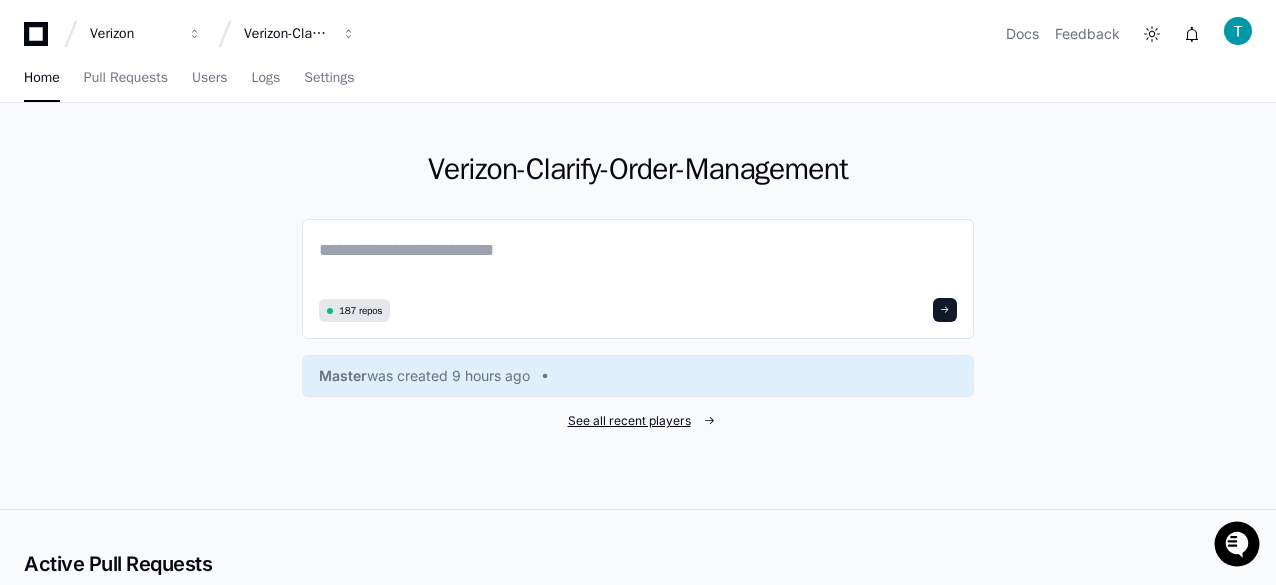 click on "See all recent players" 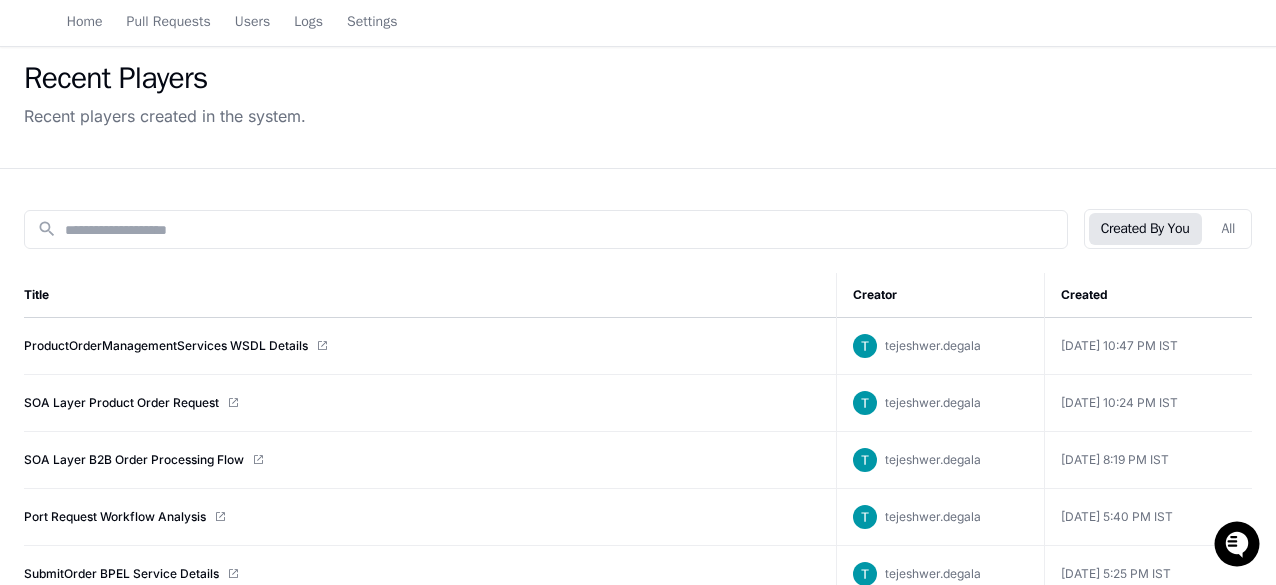 scroll, scrollTop: 100, scrollLeft: 0, axis: vertical 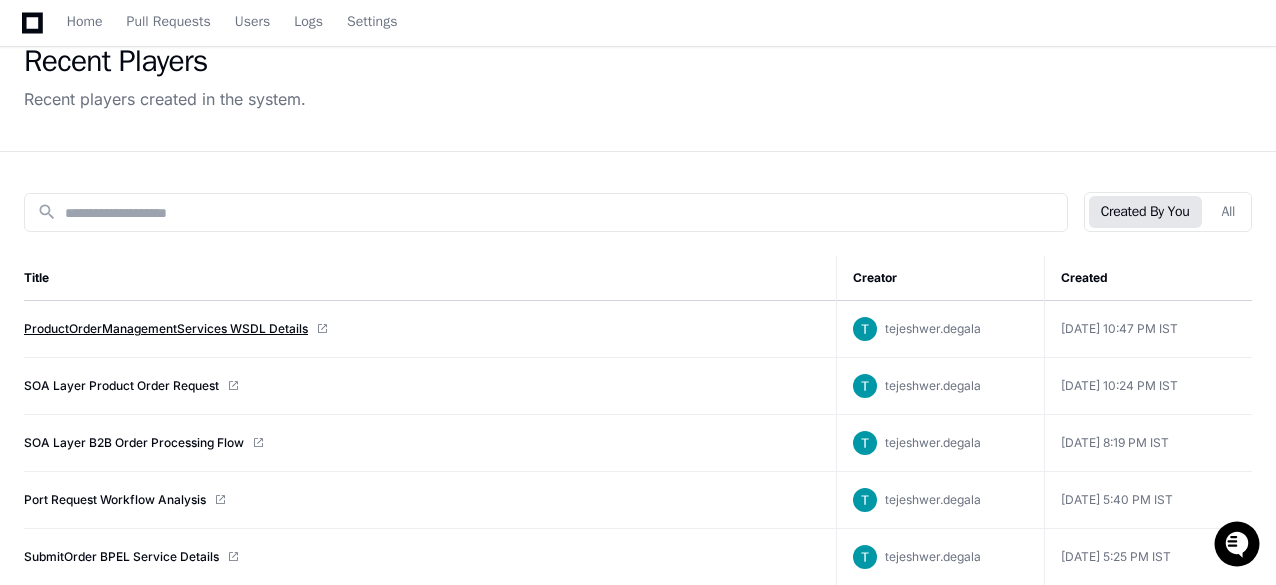 click on "ProductOrderManagementServices WSDL Details" 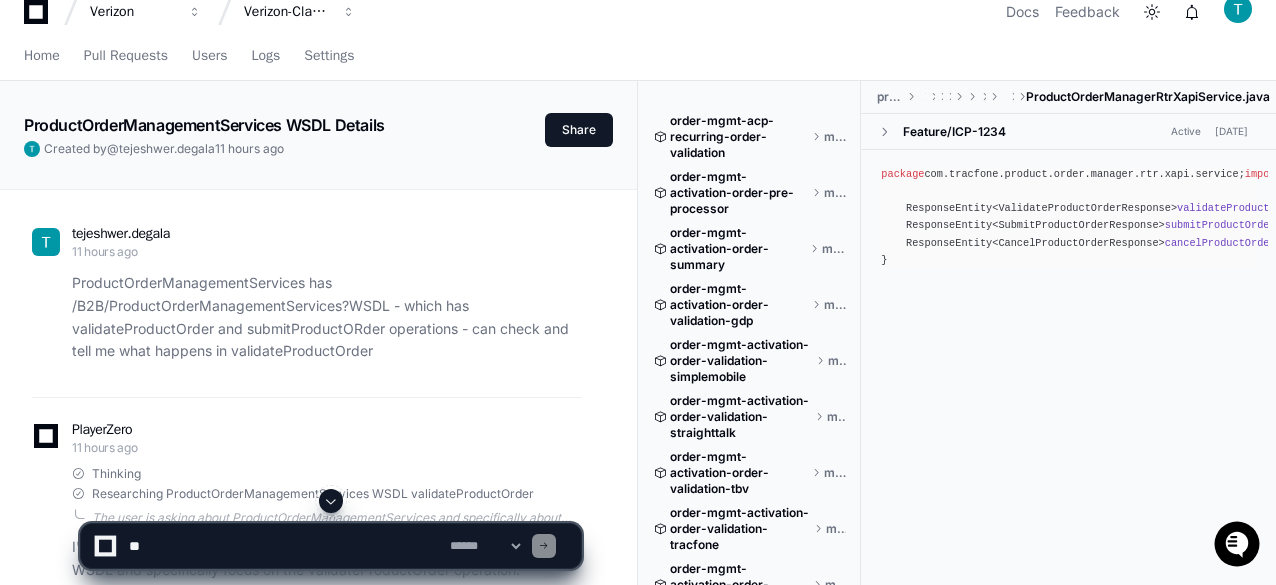scroll, scrollTop: 0, scrollLeft: 0, axis: both 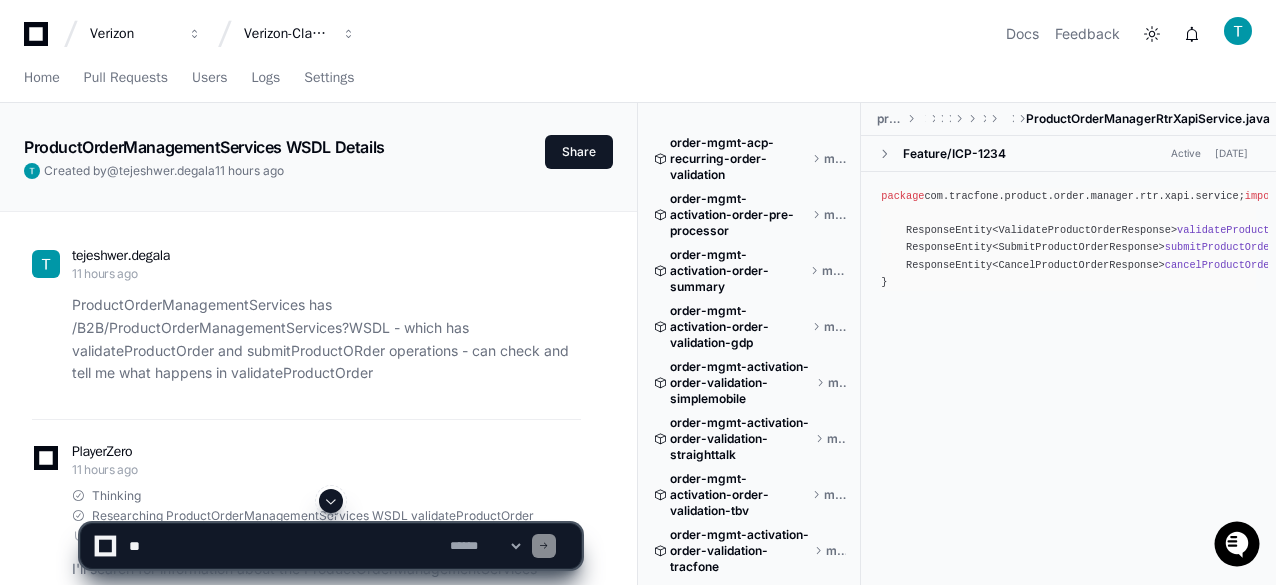 click on "ProductOrderManagementServices WSDL Details" 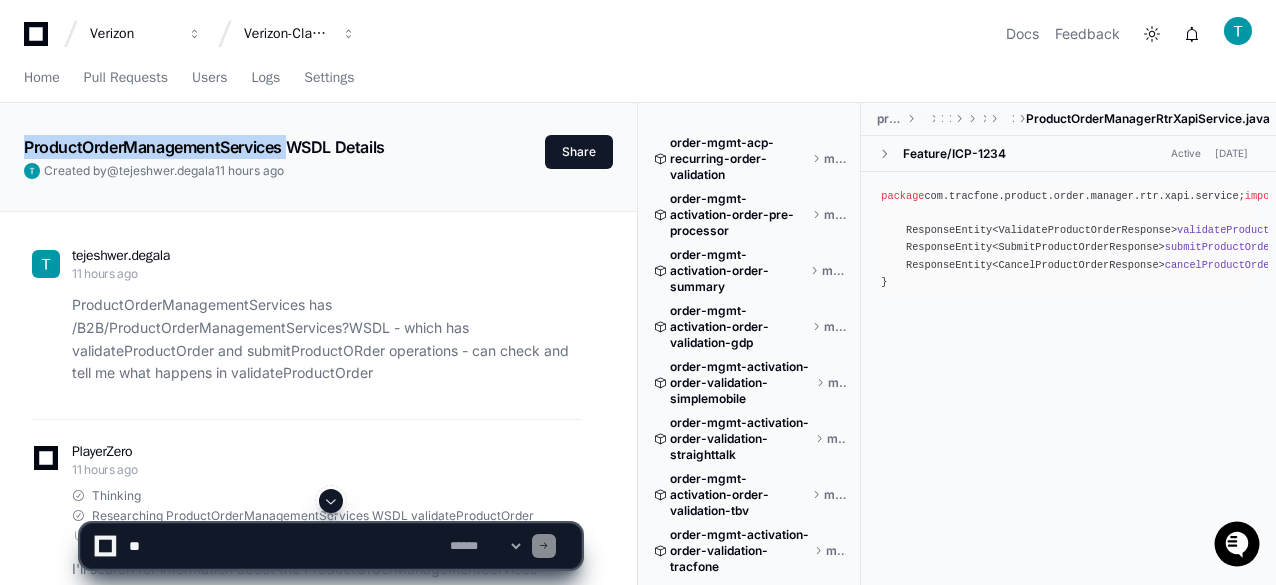 click on "ProductOrderManagementServices WSDL Details" 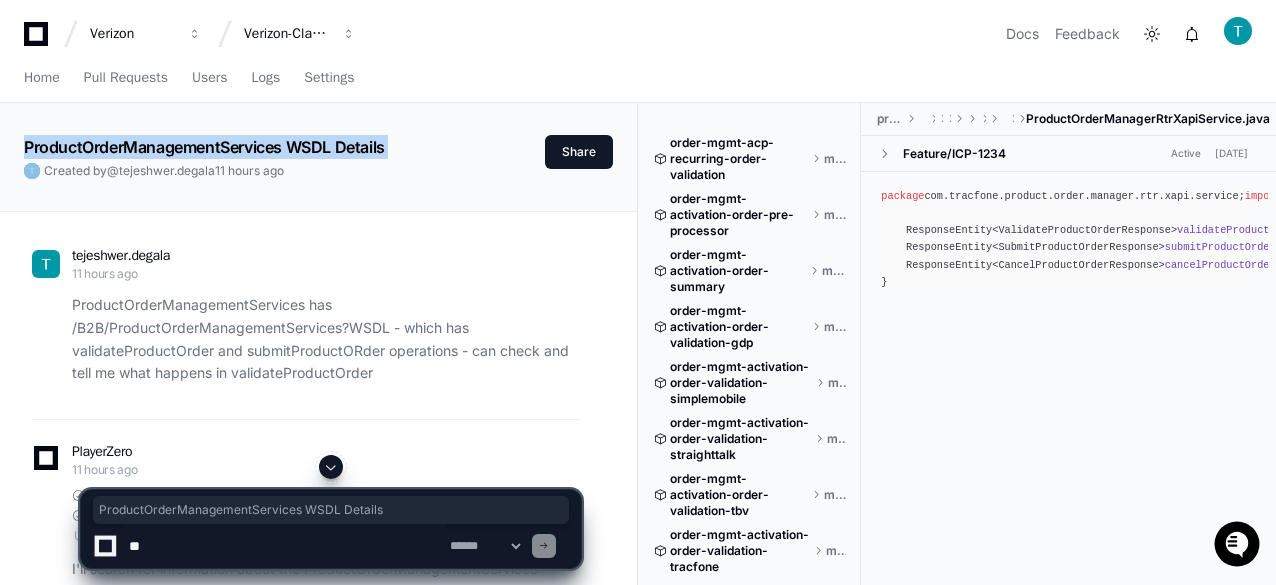 click on "ProductOrderManagementServices WSDL Details" 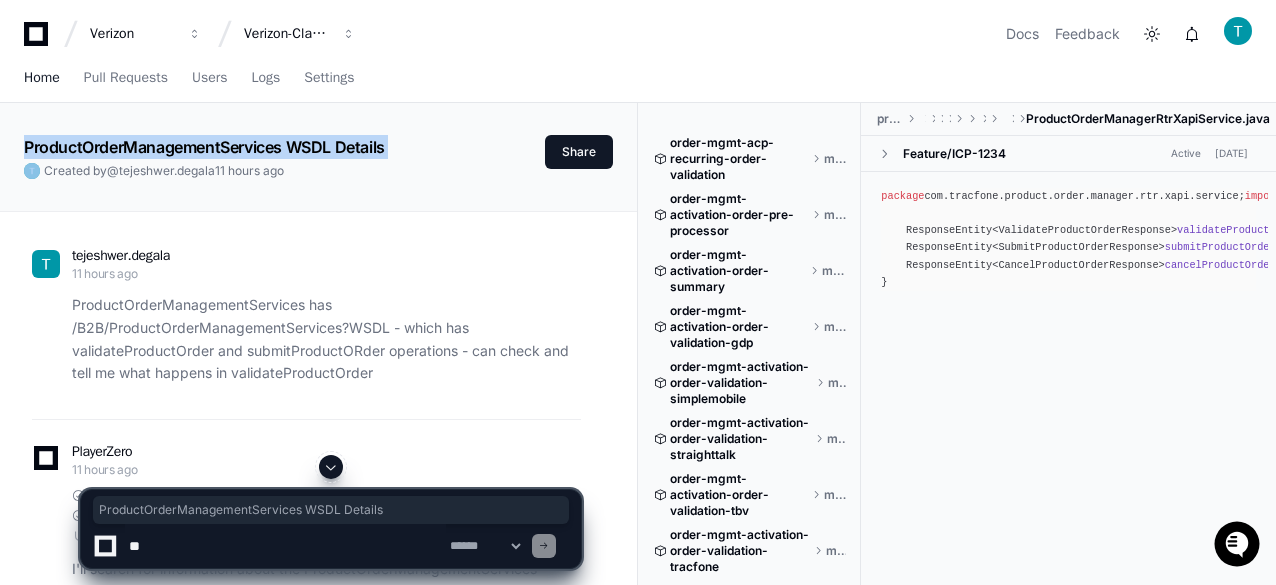 click on "Home" at bounding box center (42, 78) 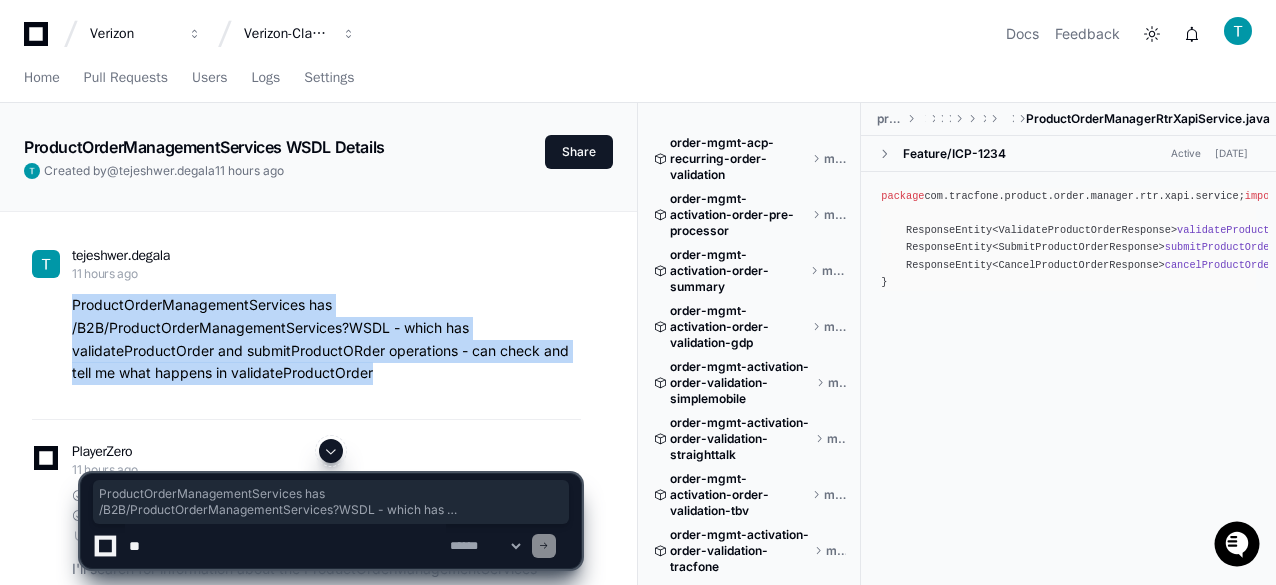 drag, startPoint x: 405, startPoint y: 372, endPoint x: 4, endPoint y: 308, distance: 406.0751 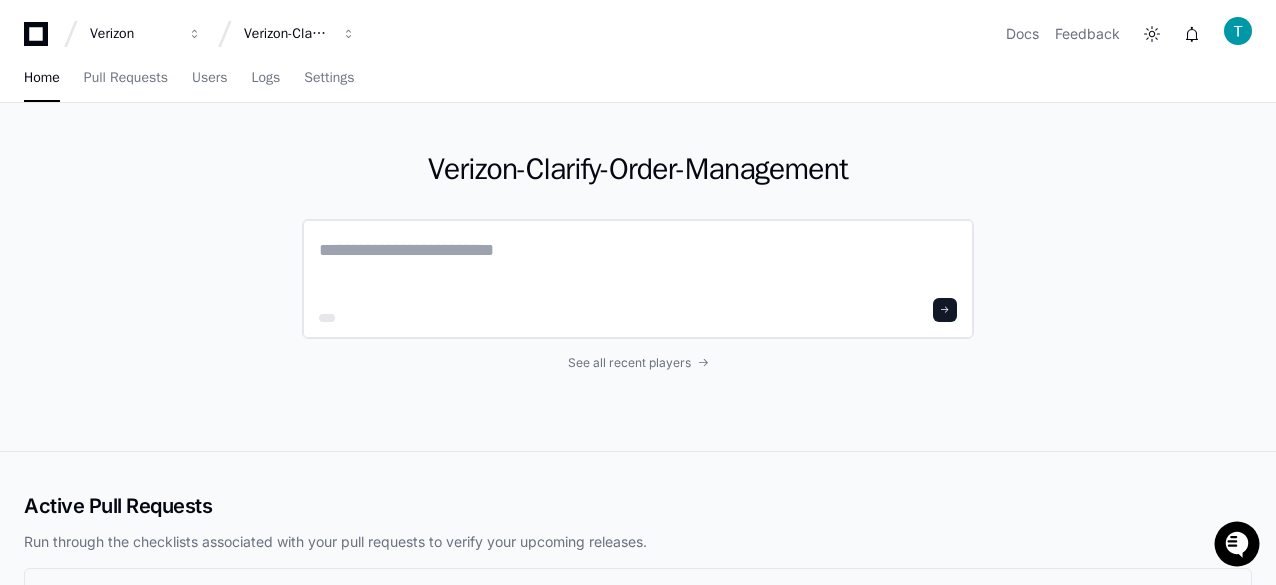 click 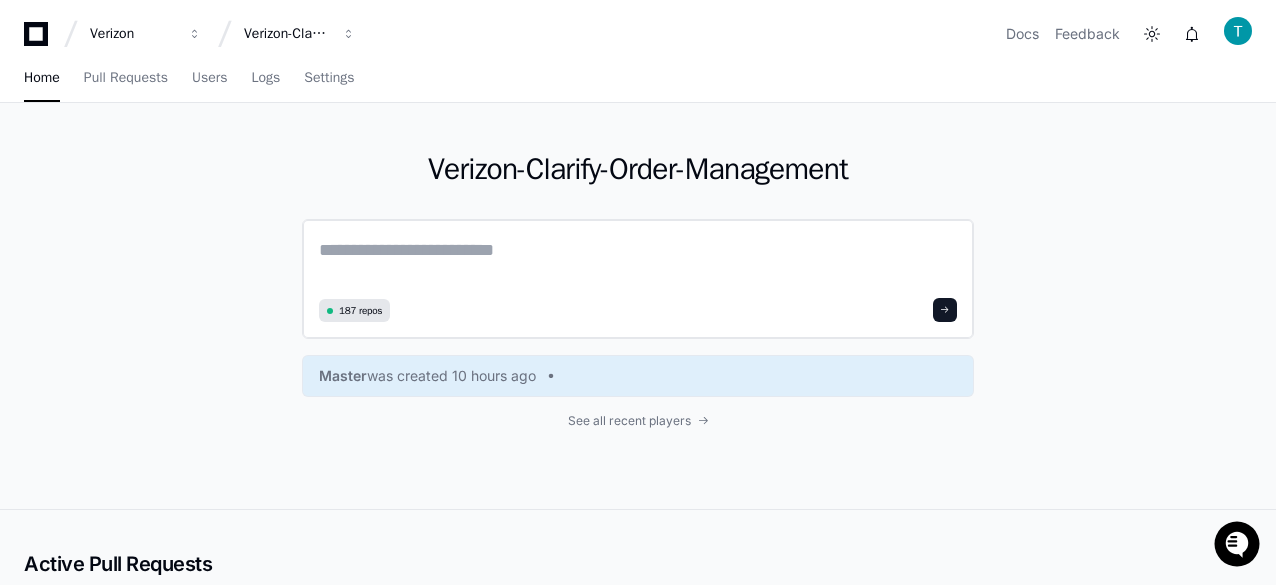 paste on "**********" 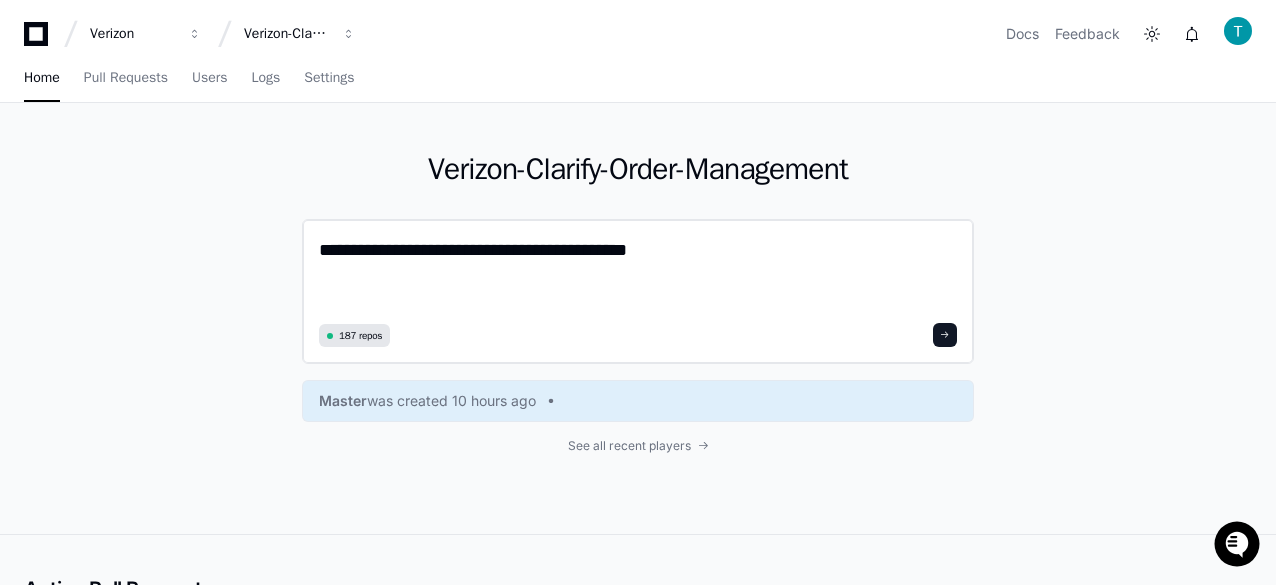 drag, startPoint x: 430, startPoint y: 247, endPoint x: 414, endPoint y: 248, distance: 16.03122 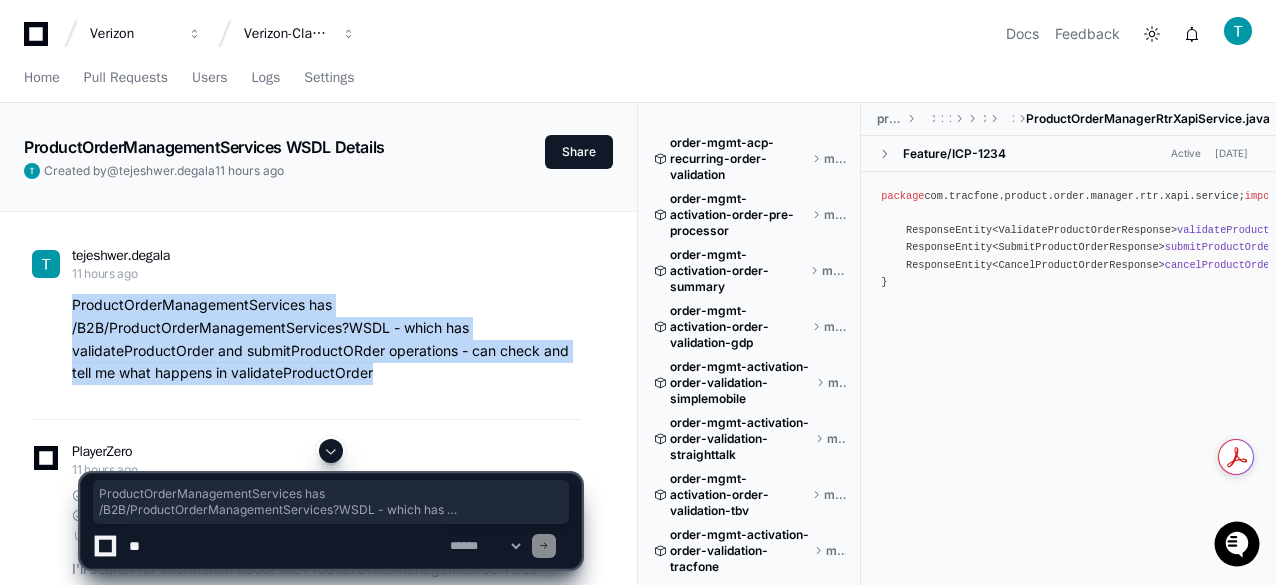drag, startPoint x: 86, startPoint y: 312, endPoint x: 398, endPoint y: 373, distance: 317.90723 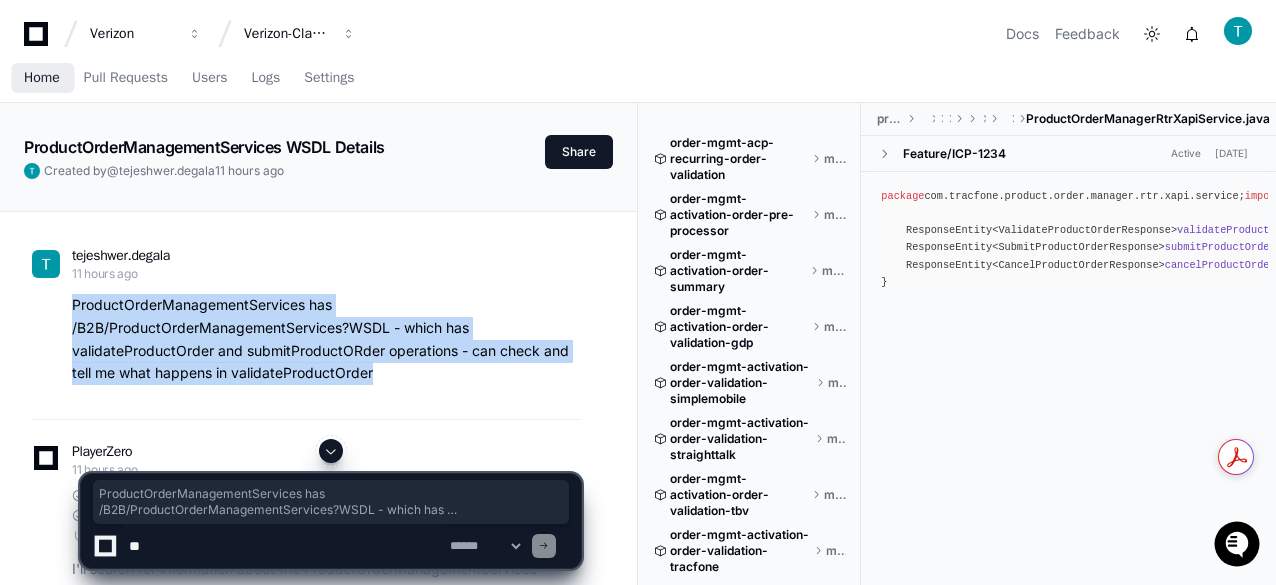 click on "Home" at bounding box center (42, 78) 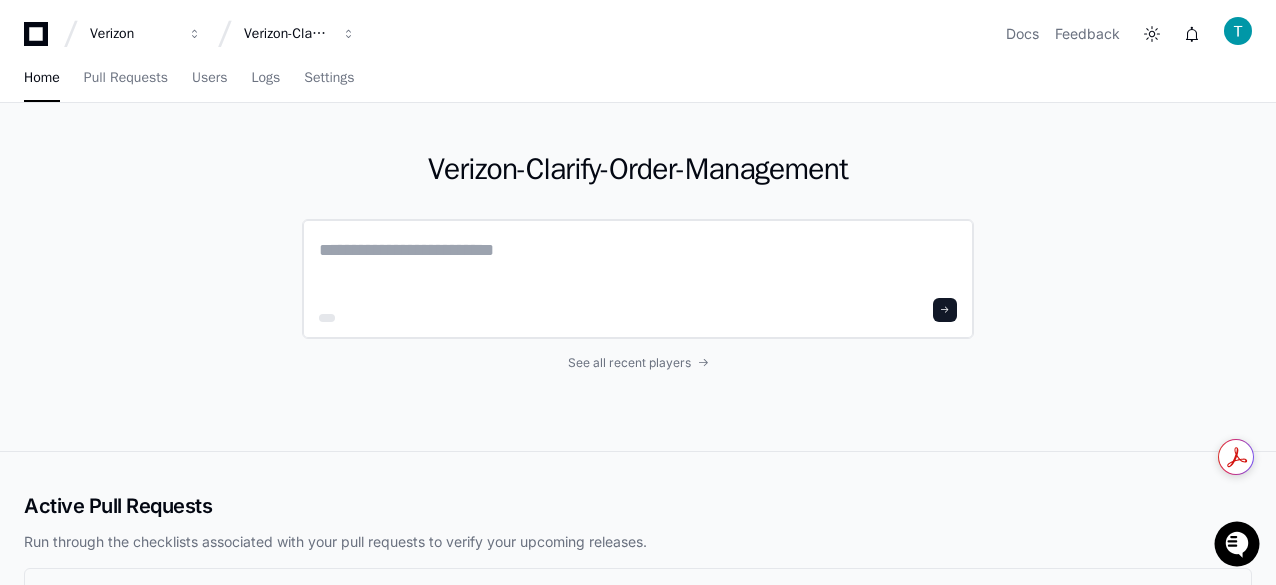 click 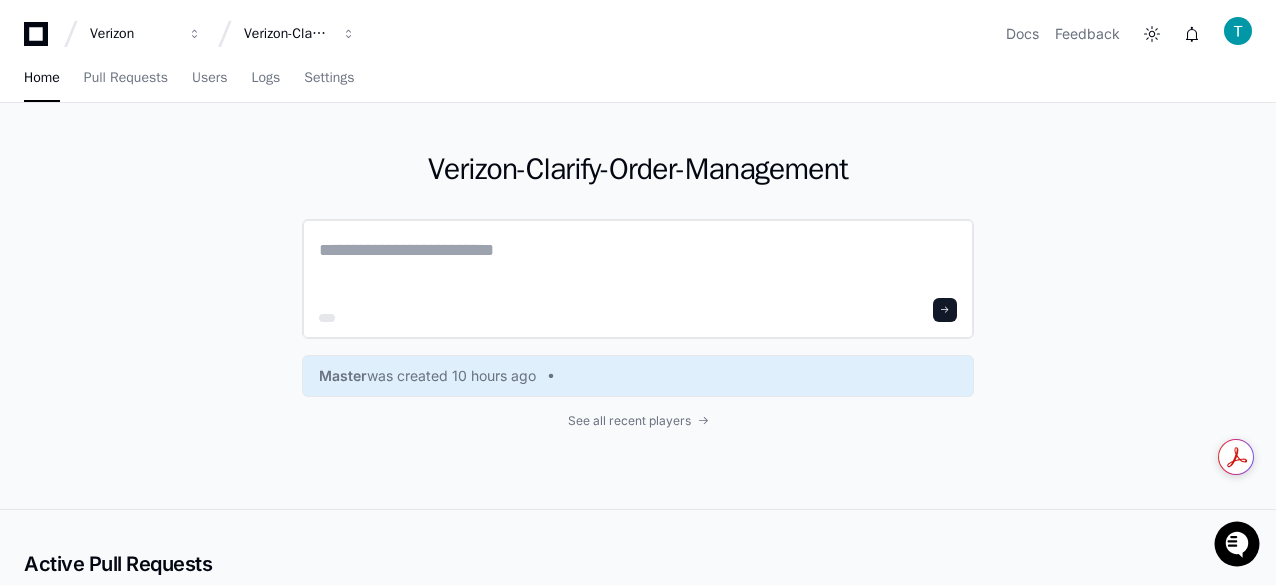 paste on "**********" 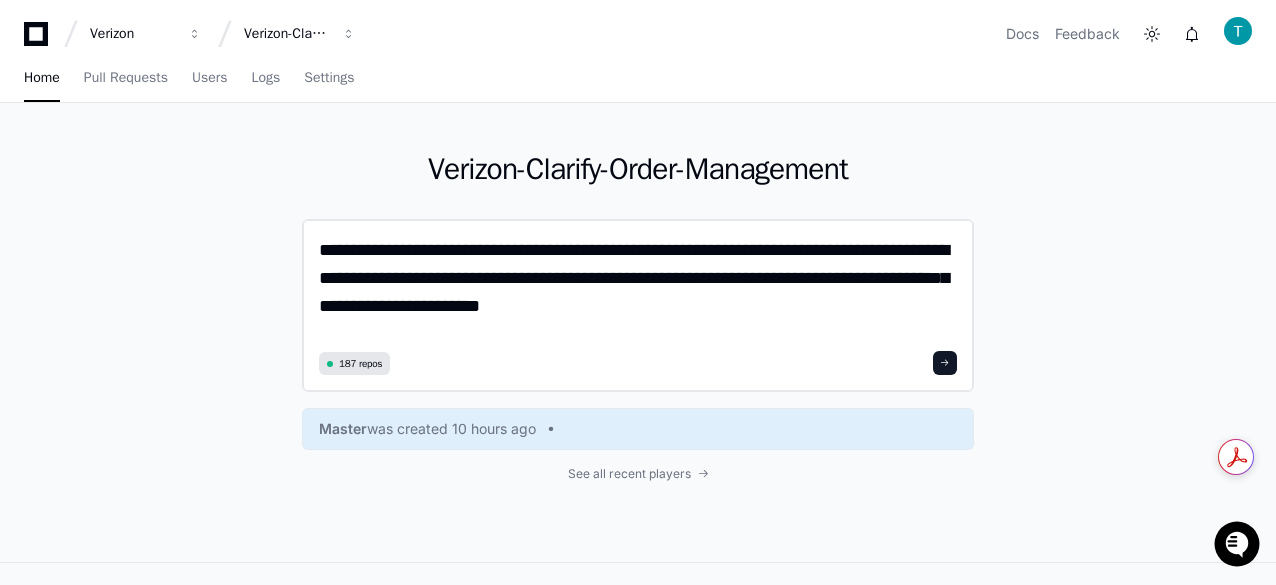 scroll, scrollTop: 0, scrollLeft: 0, axis: both 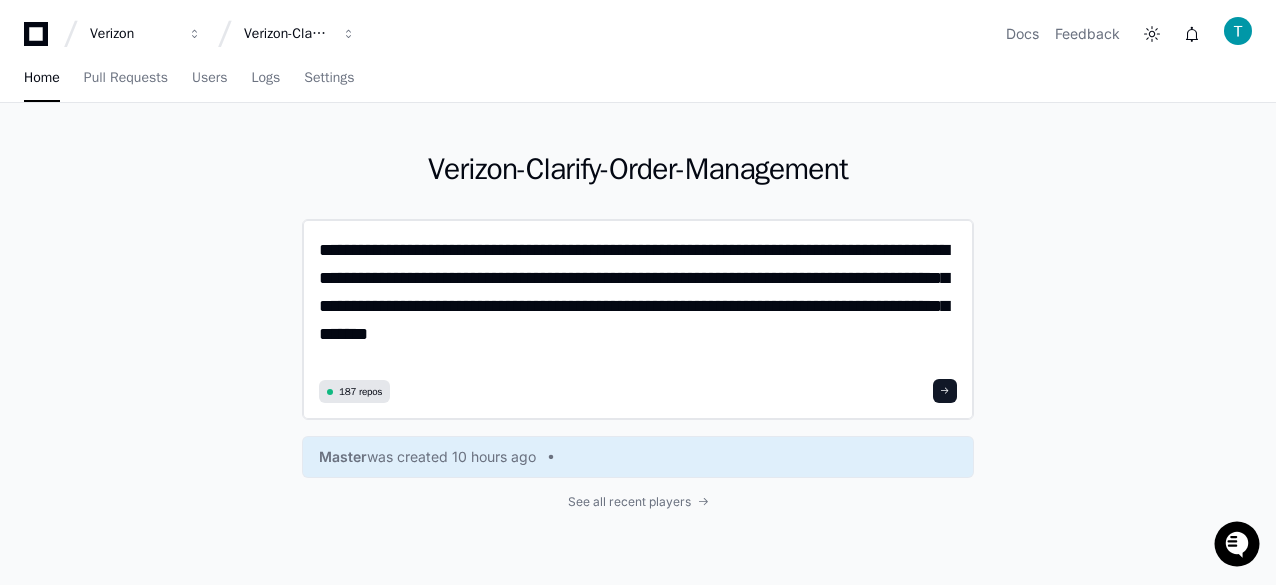 click on "**********" 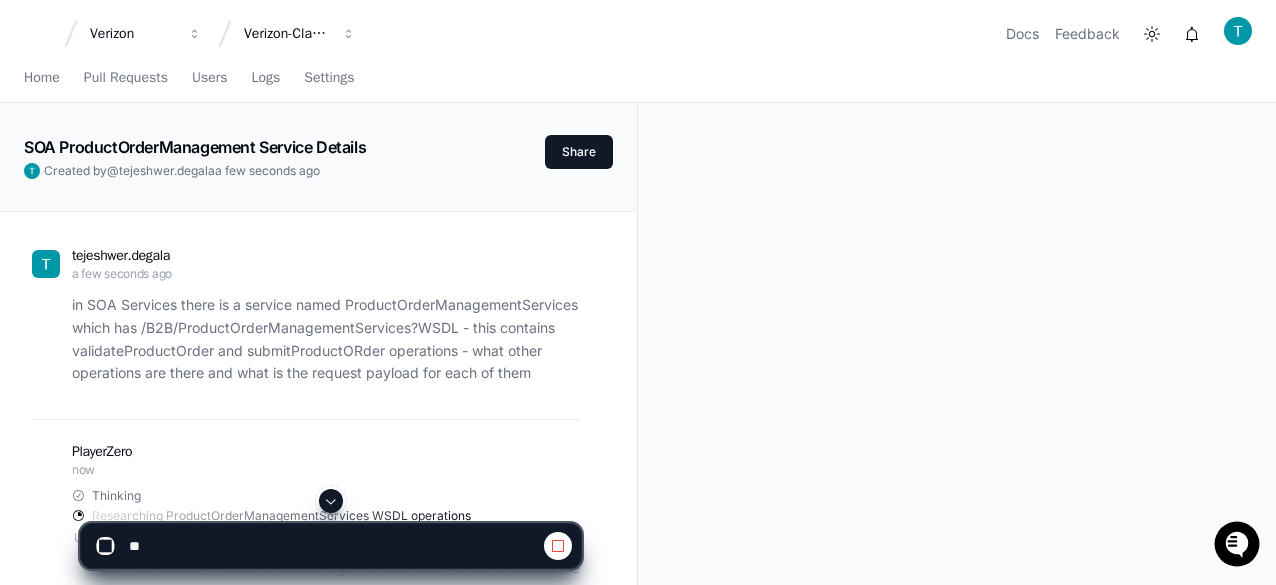 scroll, scrollTop: 0, scrollLeft: 0, axis: both 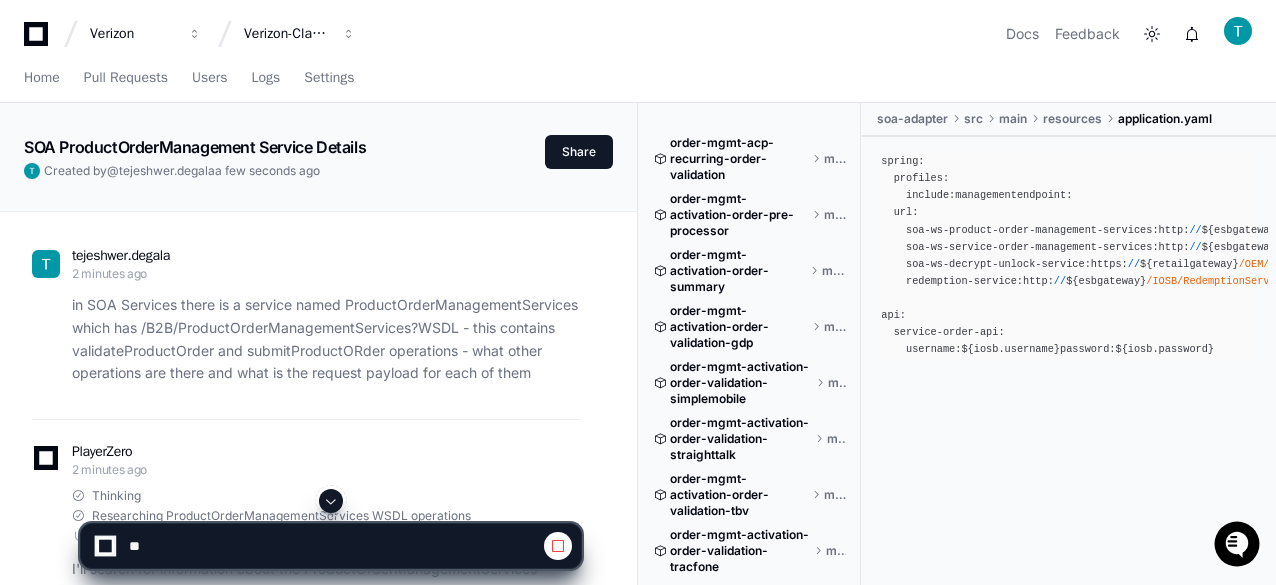 click on "spring:
profiles:
include:  management
endpoint:
url:
soa-ws-product-order-management-services:  http: // ${esbgateway} /B2B/ProductOrderManagementServices
soa-ws-service-order-management-services:  http: // ${esbgateway} /B2B/ServiceOrderManagementServices
soa-ws-decrypt-unlock-service:  https: // ${retailgateway} /OEM/DecryptUnlockService
redemption-service:  http: // ${esbgateway} /IOSB/RedemptionService
api:
service-order-api:
username:  ${iosb.username}
password:  ${iosb.password}" 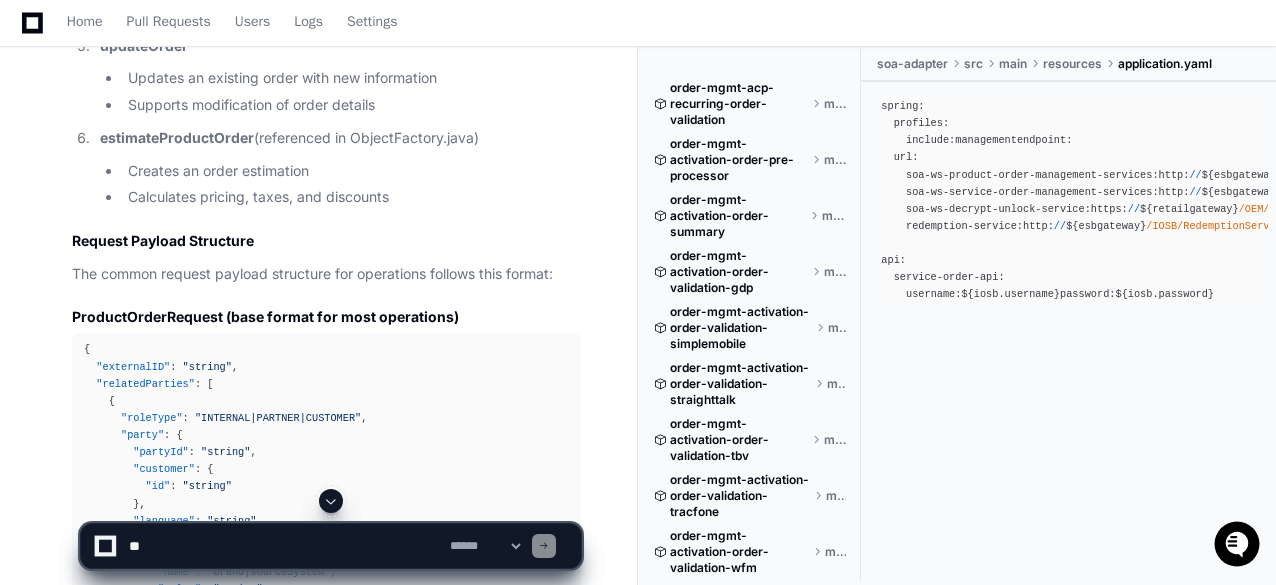 scroll, scrollTop: 1945, scrollLeft: 0, axis: vertical 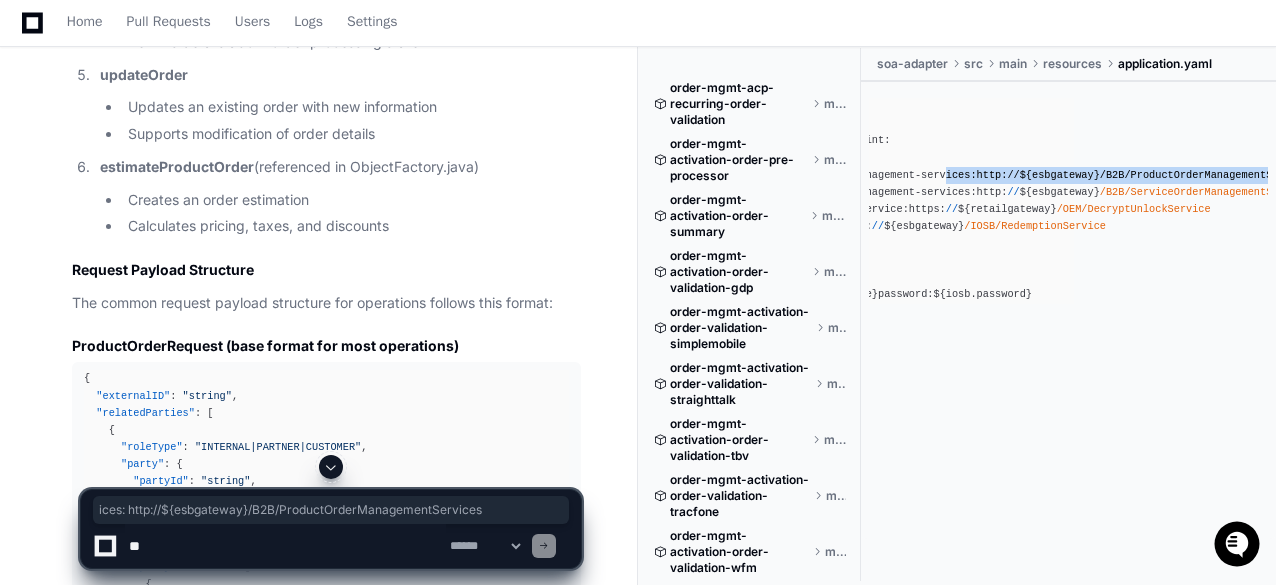 drag, startPoint x: 1112, startPoint y: 189, endPoint x: 1271, endPoint y: 191, distance: 159.01257 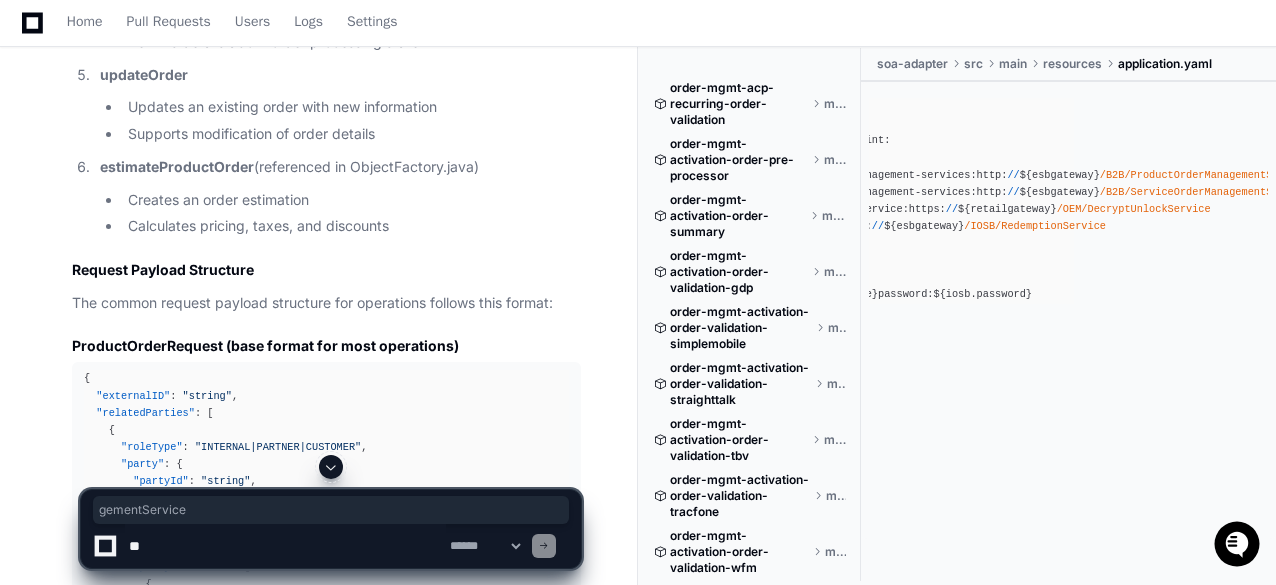 drag, startPoint x: 1195, startPoint y: 189, endPoint x: 1278, endPoint y: 188, distance: 83.00603 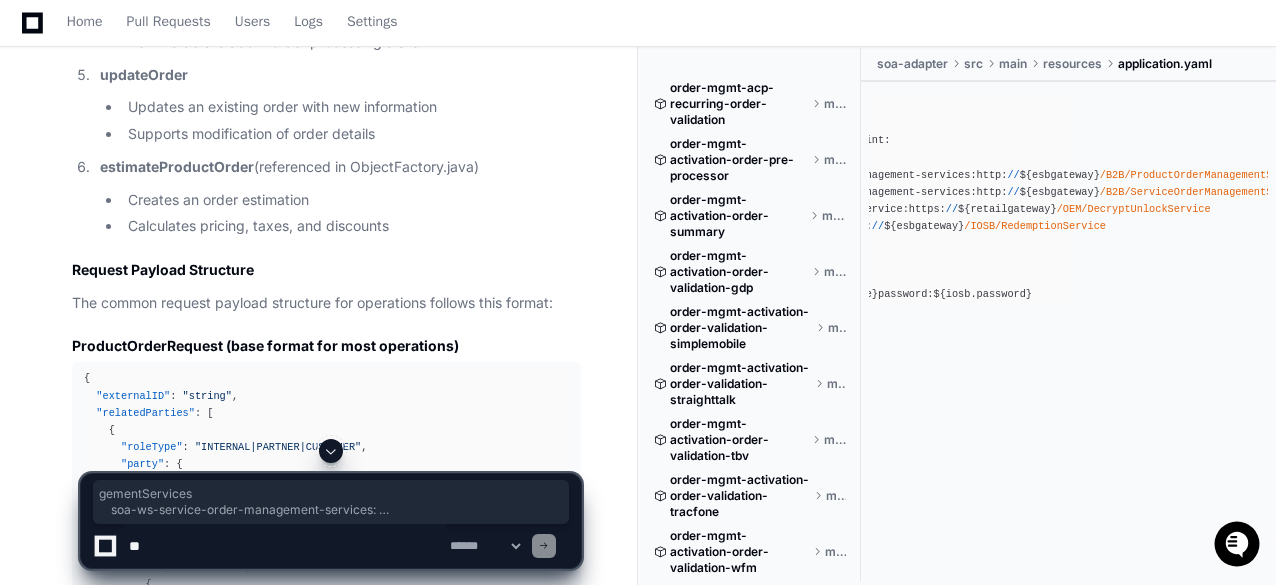 click on "/B2B/ProductOrderManagementServices" 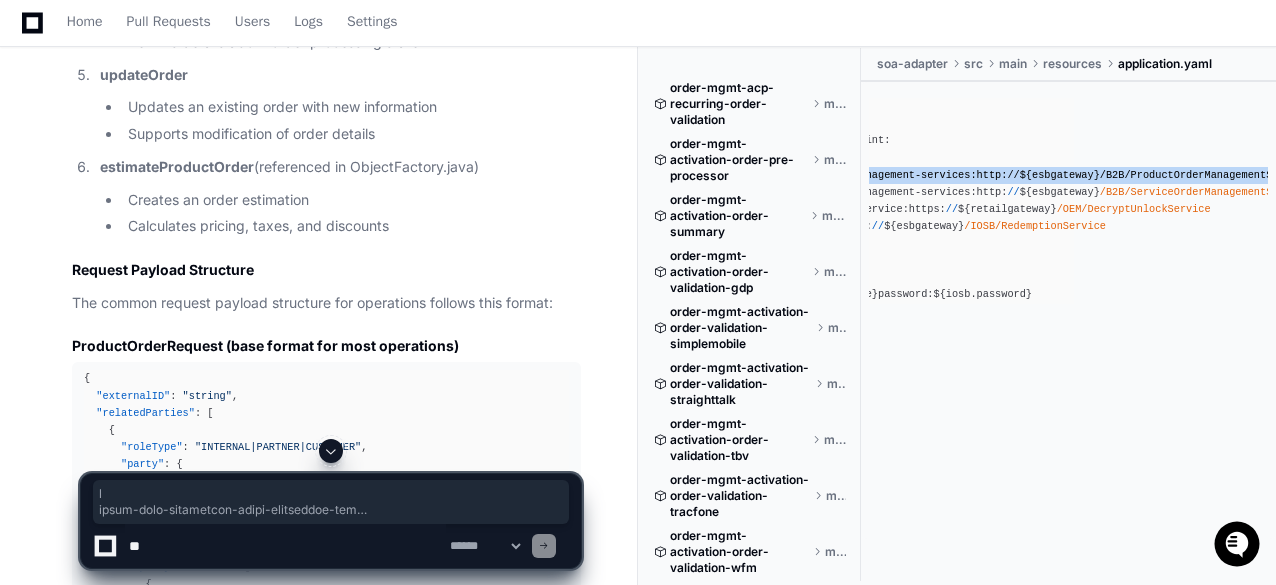 scroll, scrollTop: 0, scrollLeft: 0, axis: both 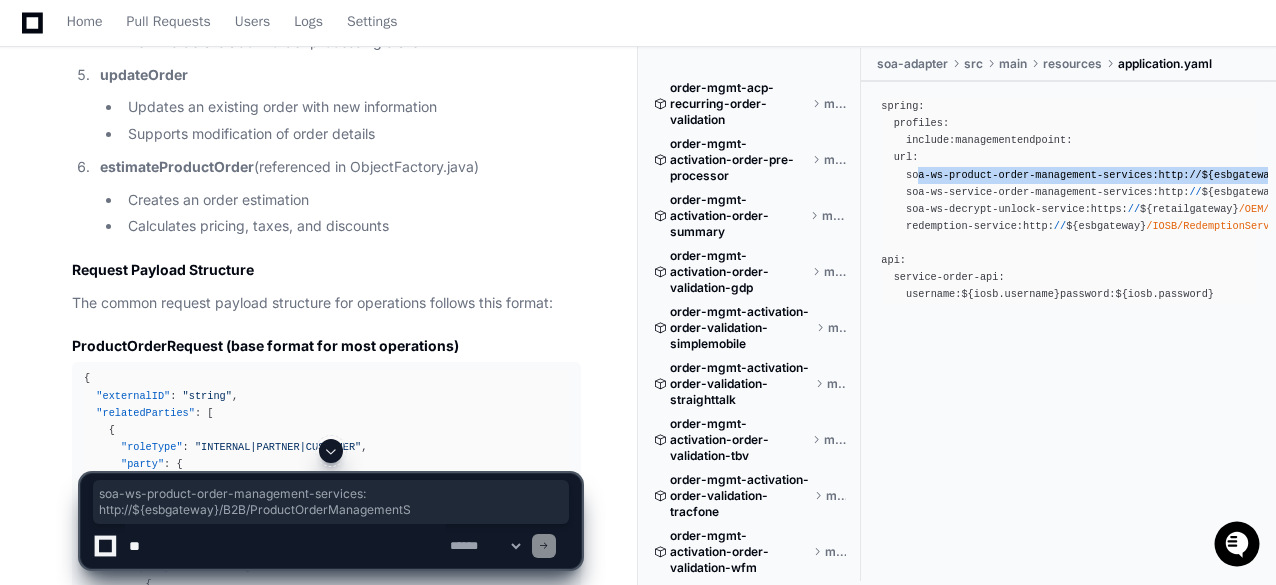 drag, startPoint x: 966, startPoint y: 191, endPoint x: 920, endPoint y: 191, distance: 46 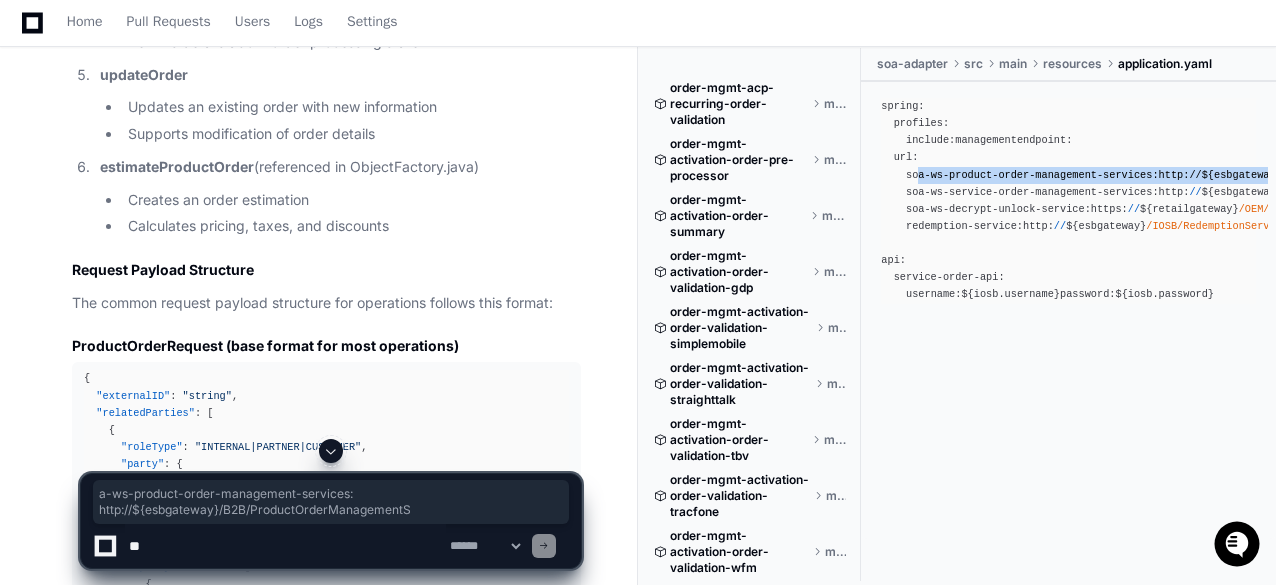 click on "soa-ws-product-order-management-services:" 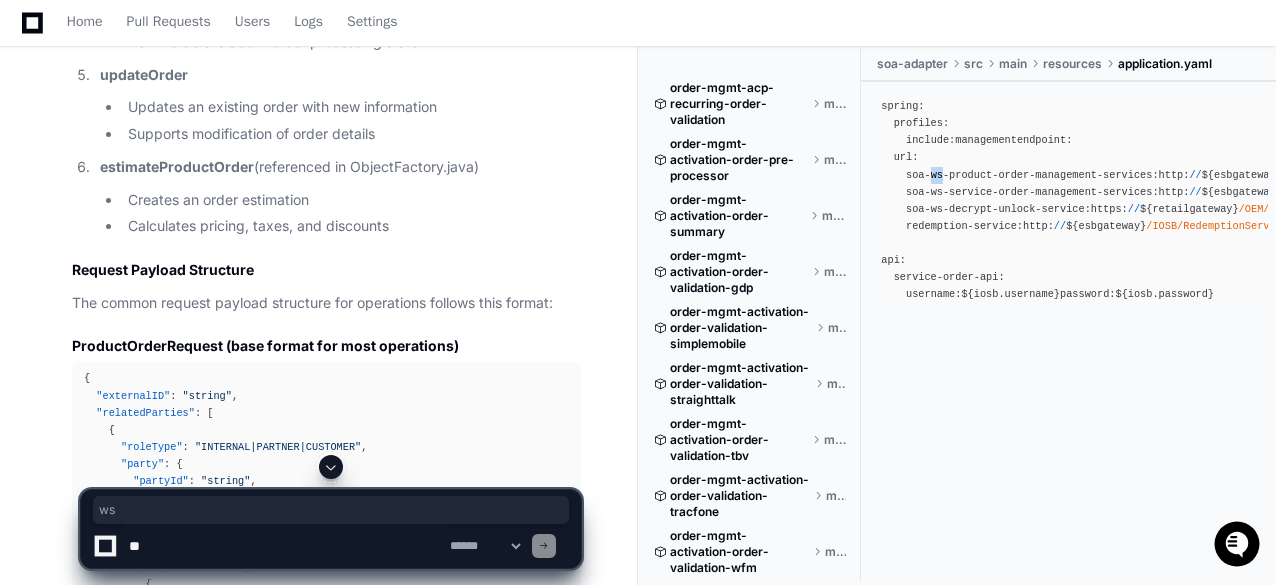 click on "soa-ws-product-order-management-services:" 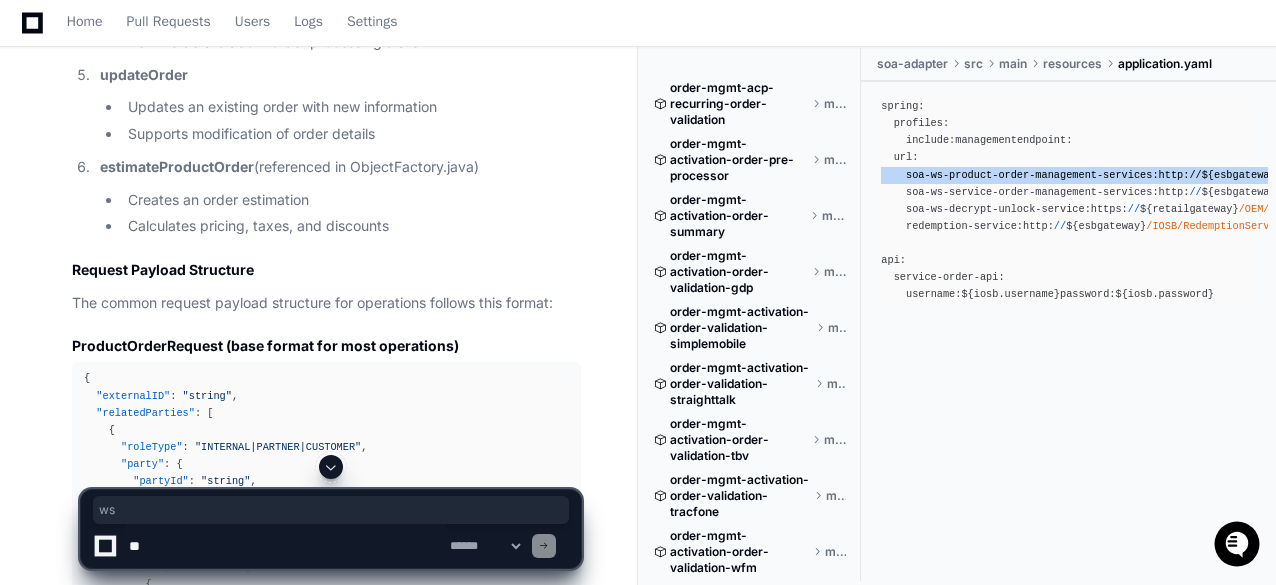 click on "soa-ws-product-order-management-services:" 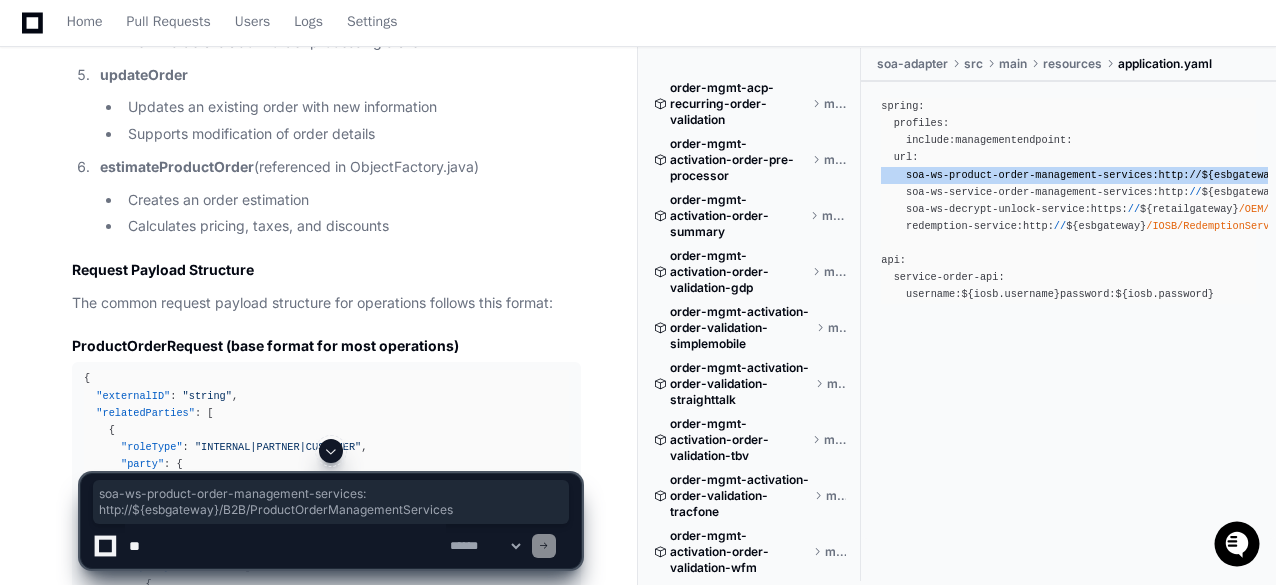 click on "soa-ws-product-order-management-services:" 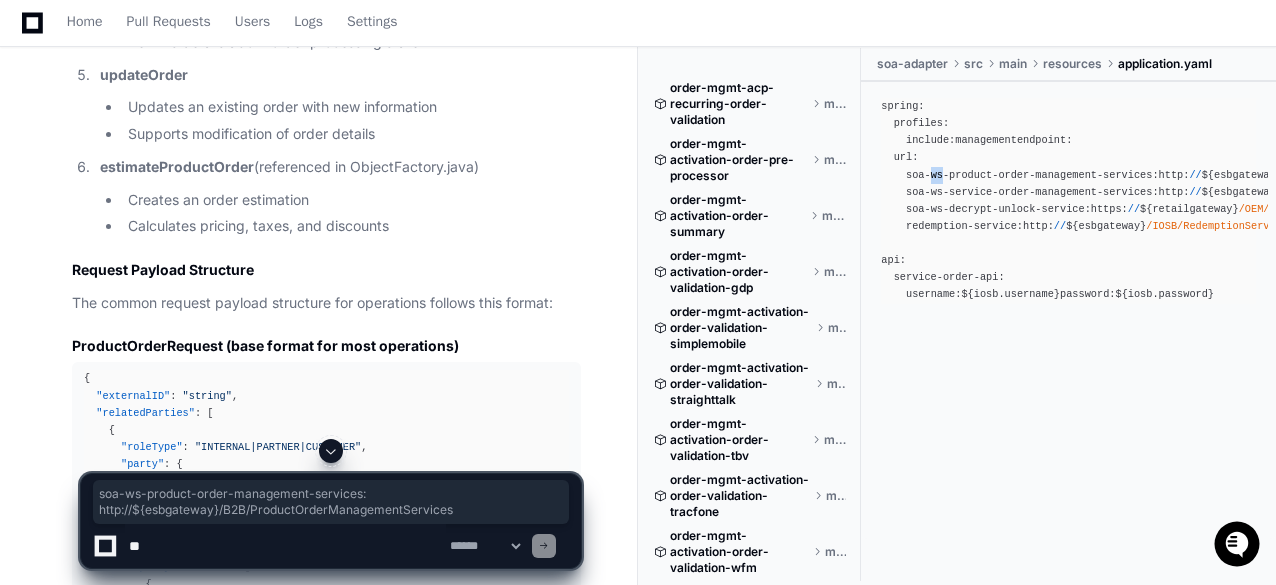 click on "soa-ws-product-order-management-services:" 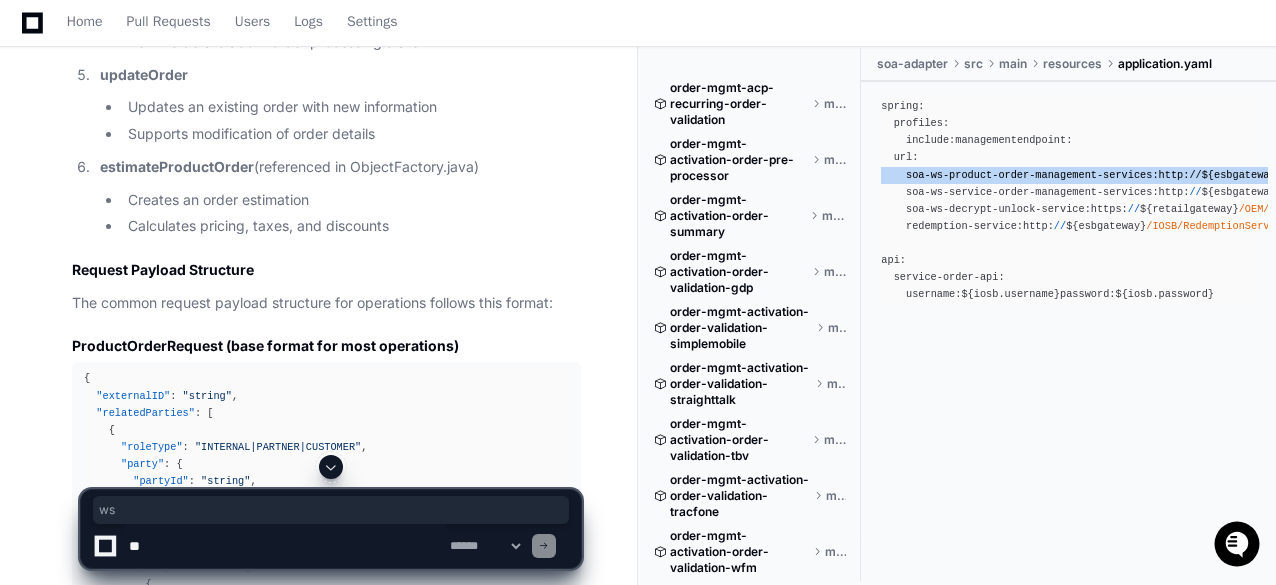 click on "soa-ws-product-order-management-services:" 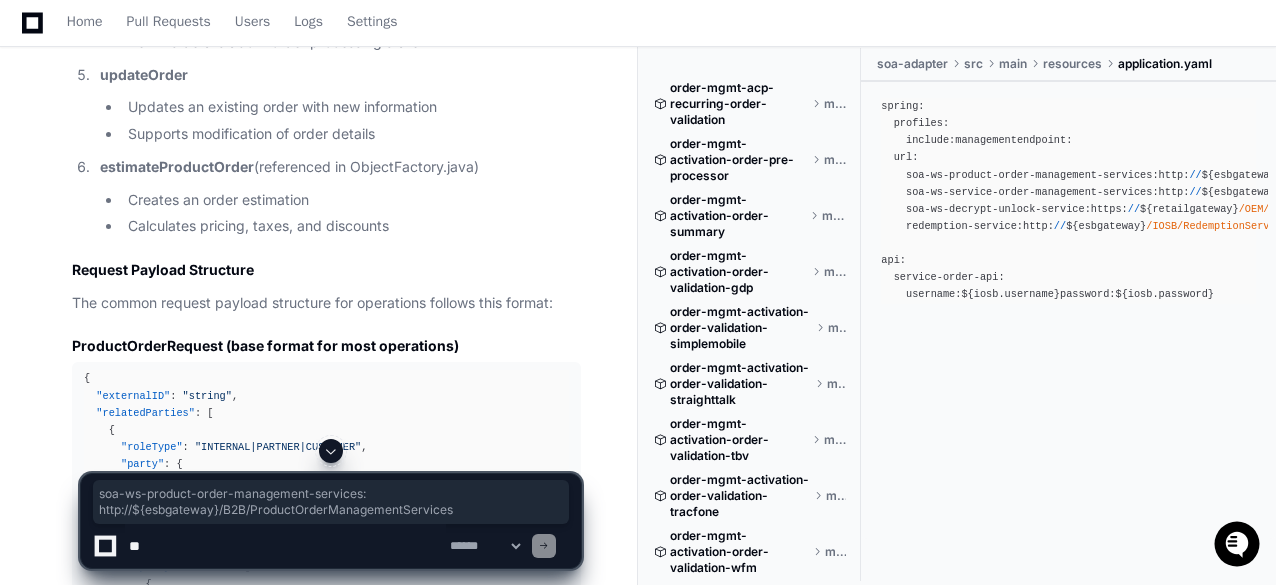 click on "Based on my analysis of the code and the WSDL files found, I can provide a comprehensive overview of the ProductOrderManagementServices operations and their request payloads.
Operations Available in ProductOrderManagementServices
The ProductOrderManagementServices SOAP service at endpoint  /B2B/ProductOrderManagementServices?WSDL  contains the following operations:
validateProductOrder / validateOrder
Validates a product order before submission
Ensures all required data is present and valid
submitProductOrder / submitOrder
Processes and submits a complete order
Creates the order in the system
cancelOrder
Cancels an existing order
Handles refunds for cancelled orders
retrieveOrderStatus
Retrieves the current status of an order
Returns details about order processing state
updateOrder
Updates an existing order with new information
Supports modification of order details
estimateProductOrder  (referenced in ObjectFactory.java)" 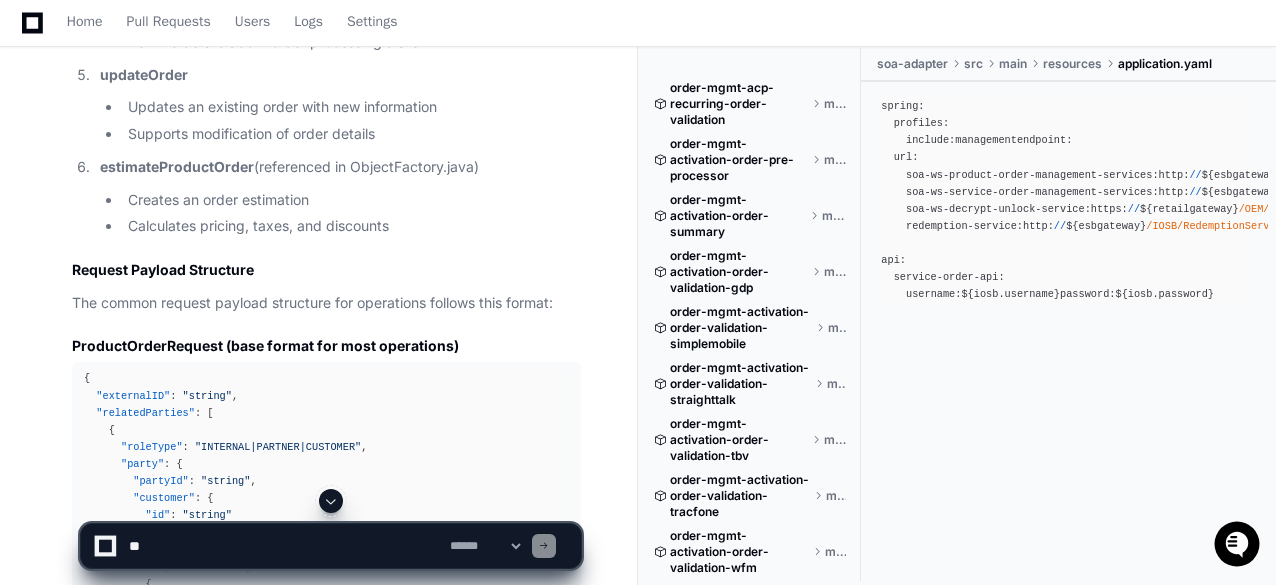 click on "The common request payload structure for operations follows this format:" 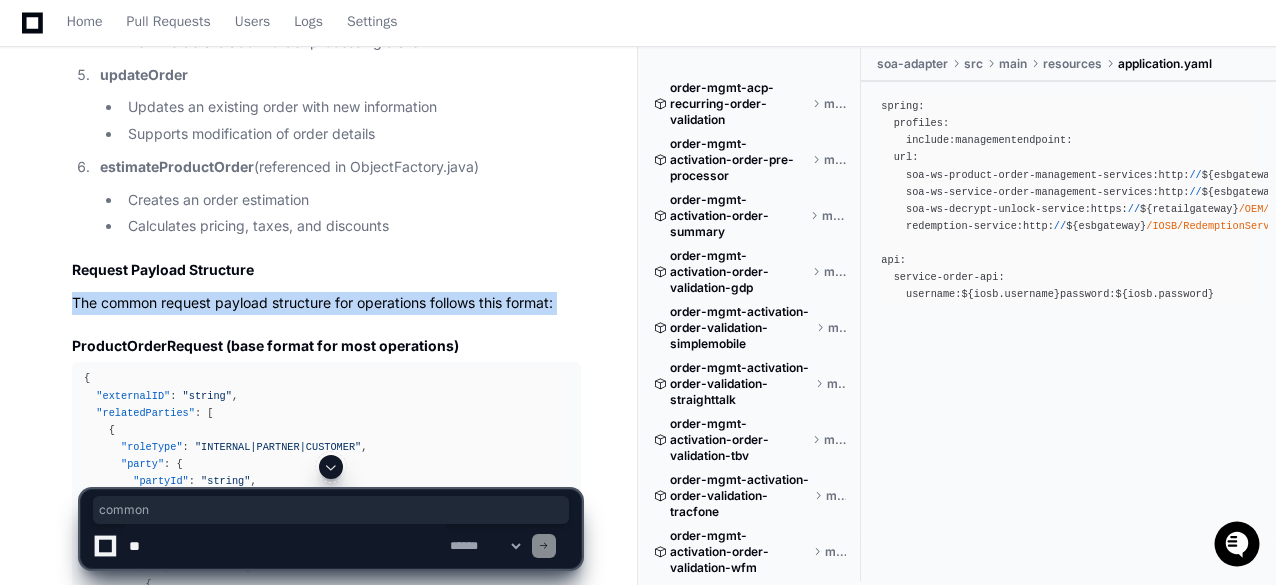 click on "The common request payload structure for operations follows this format:" 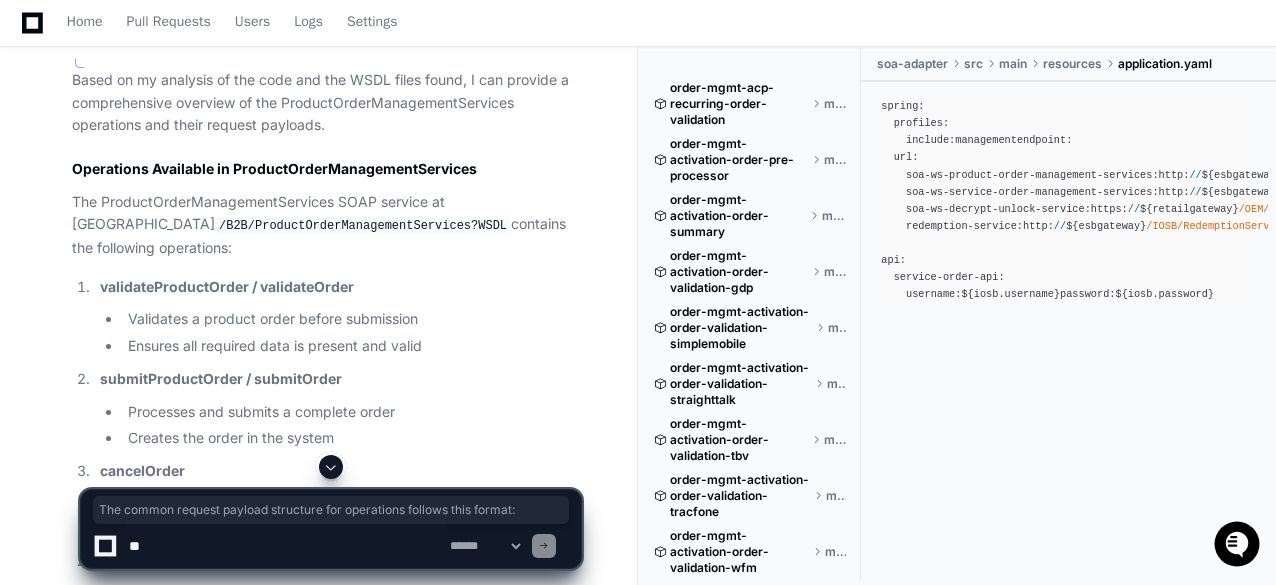 scroll, scrollTop: 1345, scrollLeft: 0, axis: vertical 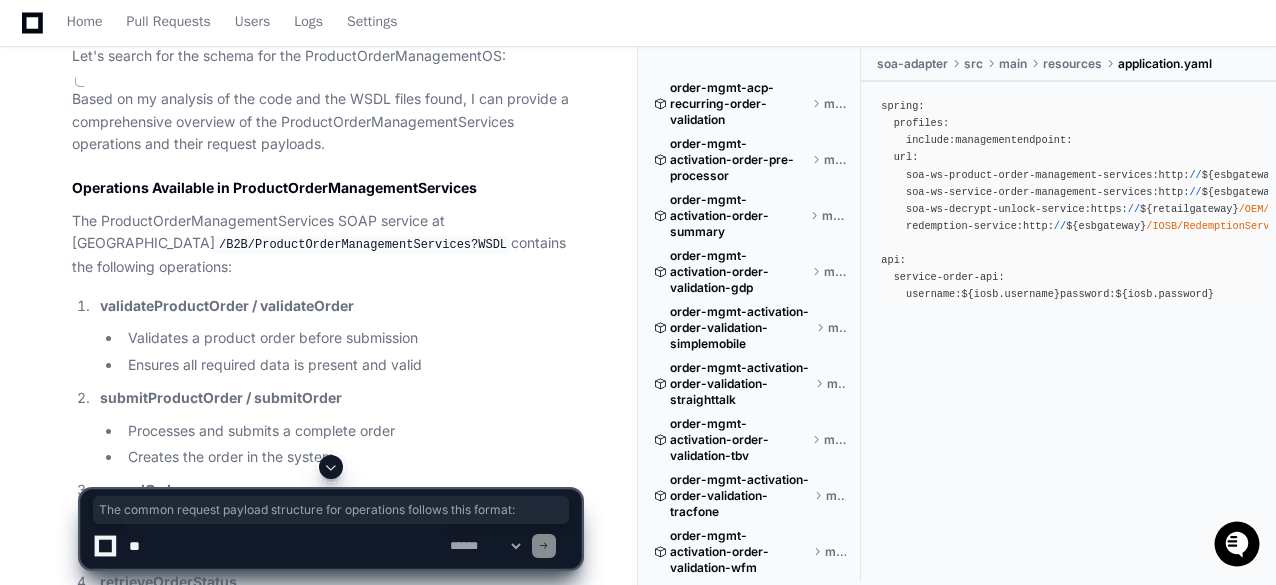 click on "The ProductOrderManagementServices SOAP service at endpoint  /B2B/ProductOrderManagementServices?WSDL  contains the following operations:" 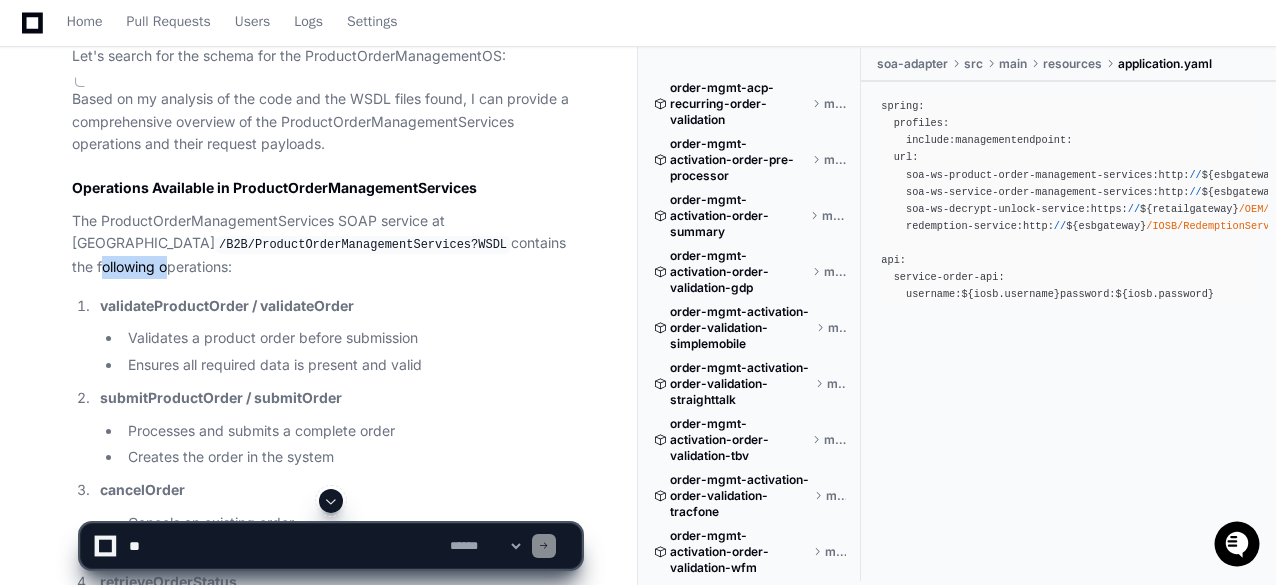 click on "The ProductOrderManagementServices SOAP service at endpoint  /B2B/ProductOrderManagementServices?WSDL  contains the following operations:" 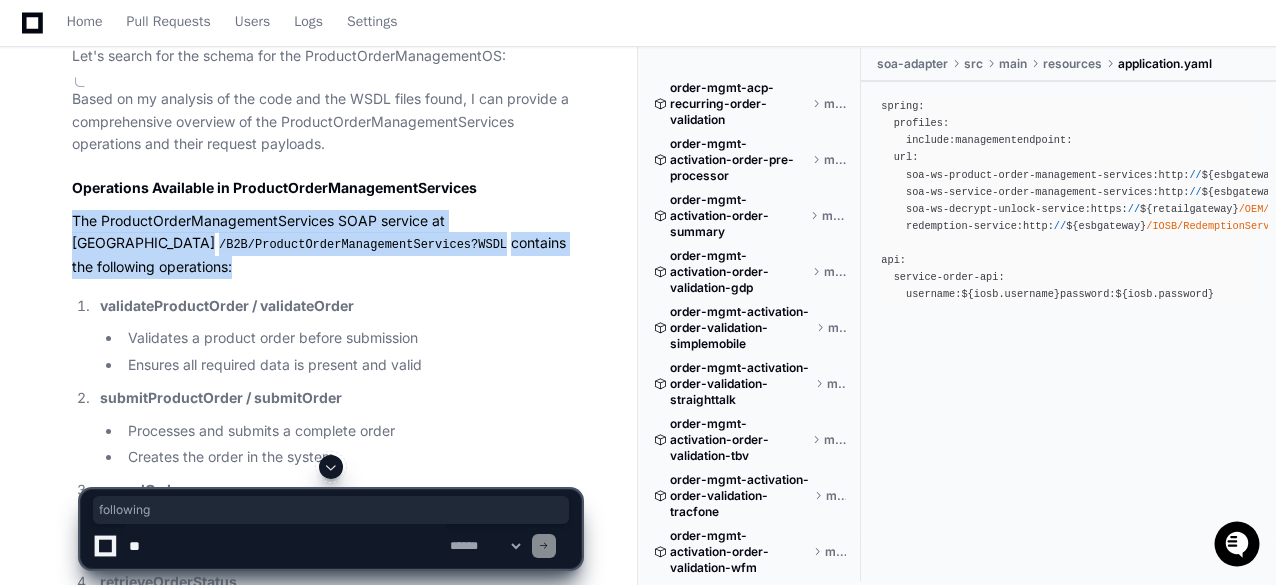 click on "The ProductOrderManagementServices SOAP service at endpoint  /B2B/ProductOrderManagementServices?WSDL  contains the following operations:" 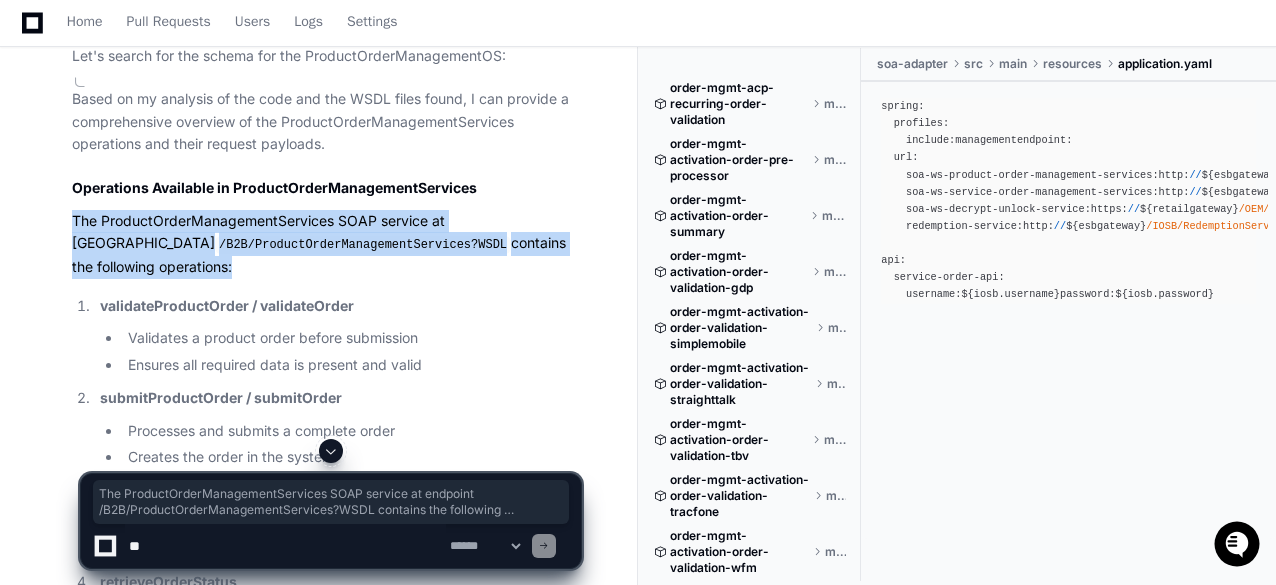click on "The ProductOrderManagementServices SOAP service at endpoint  /B2B/ProductOrderManagementServices?WSDL  contains the following operations:" 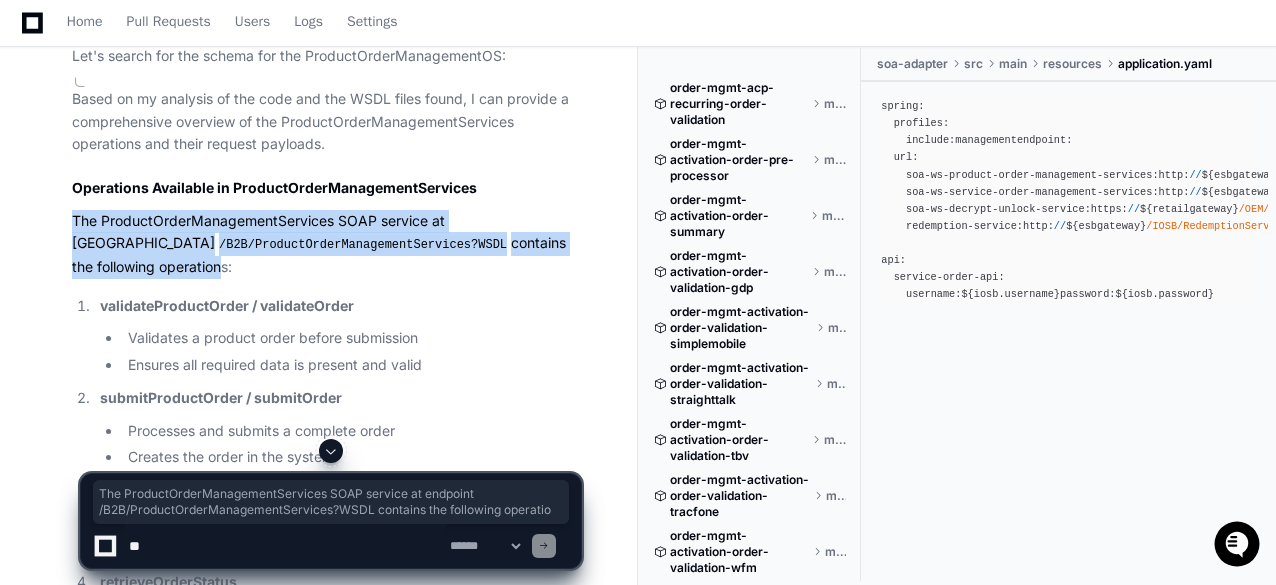 drag, startPoint x: 555, startPoint y: 242, endPoint x: 50, endPoint y: 218, distance: 505.56998 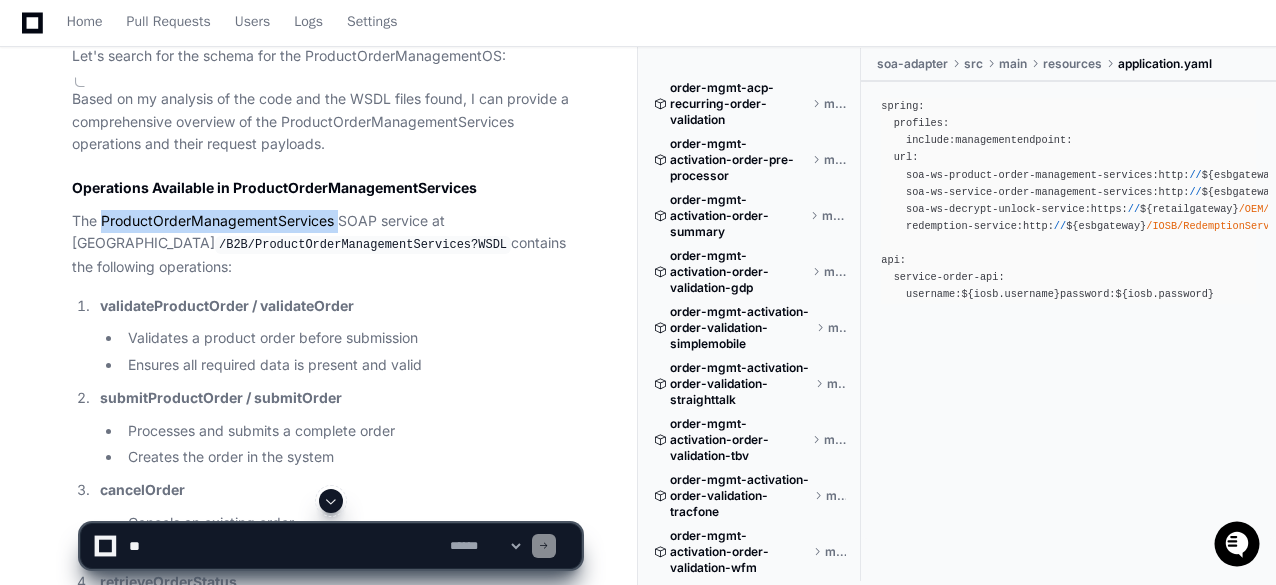 click on "The ProductOrderManagementServices SOAP service at endpoint  /B2B/ProductOrderManagementServices?WSDL  contains the following operations:" 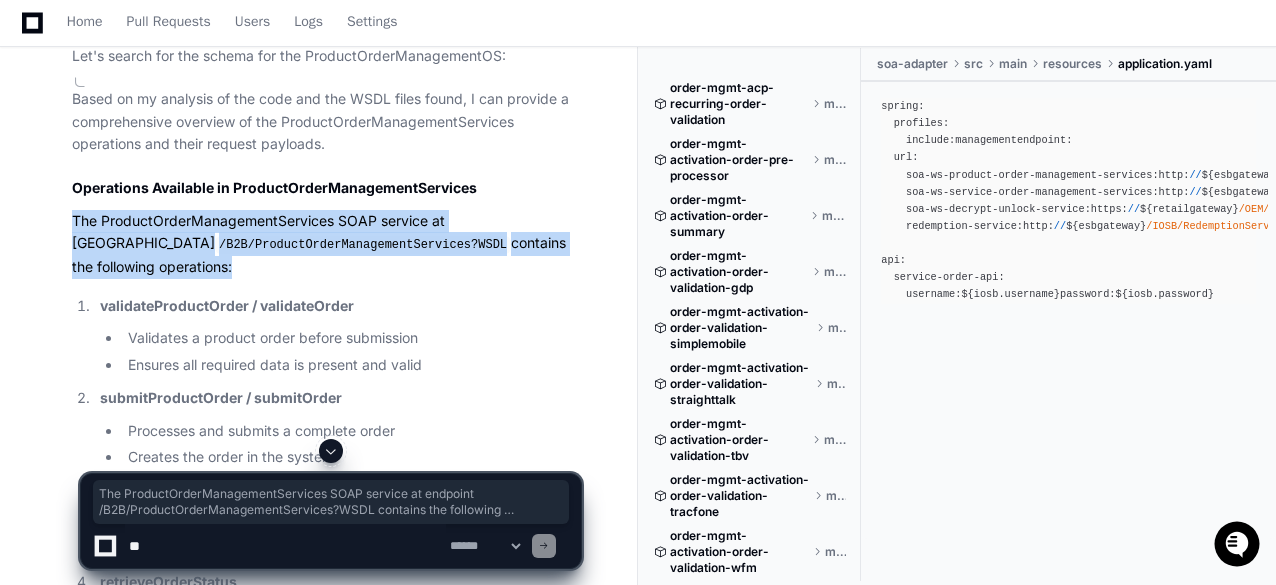 click on "The ProductOrderManagementServices SOAP service at endpoint  /B2B/ProductOrderManagementServices?WSDL  contains the following operations:" 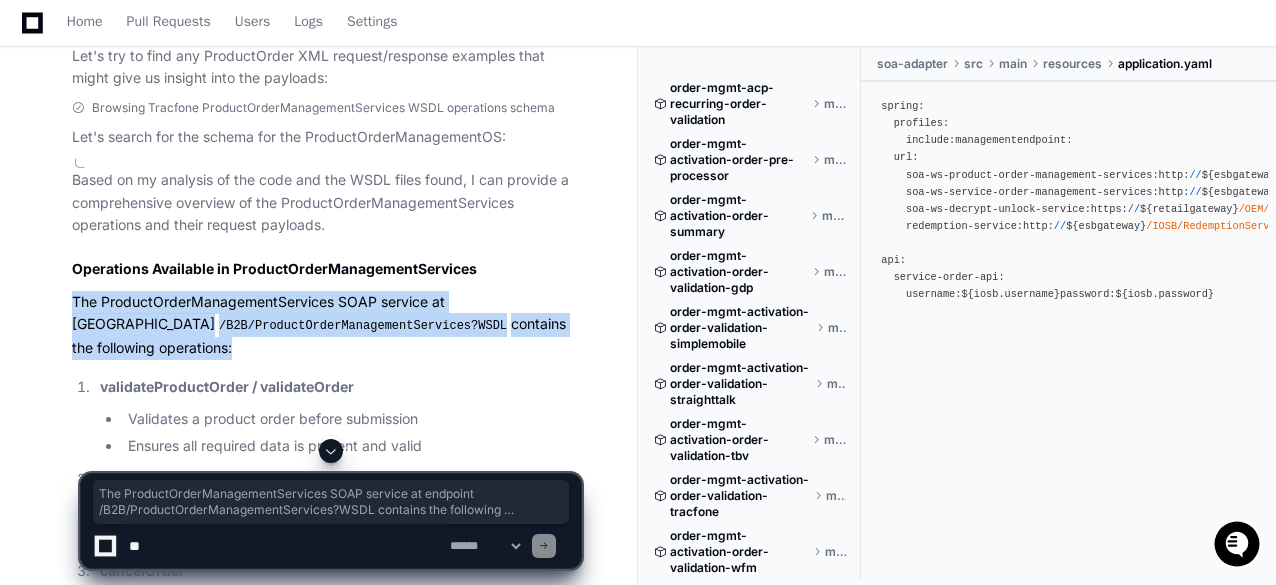 scroll, scrollTop: 1245, scrollLeft: 0, axis: vertical 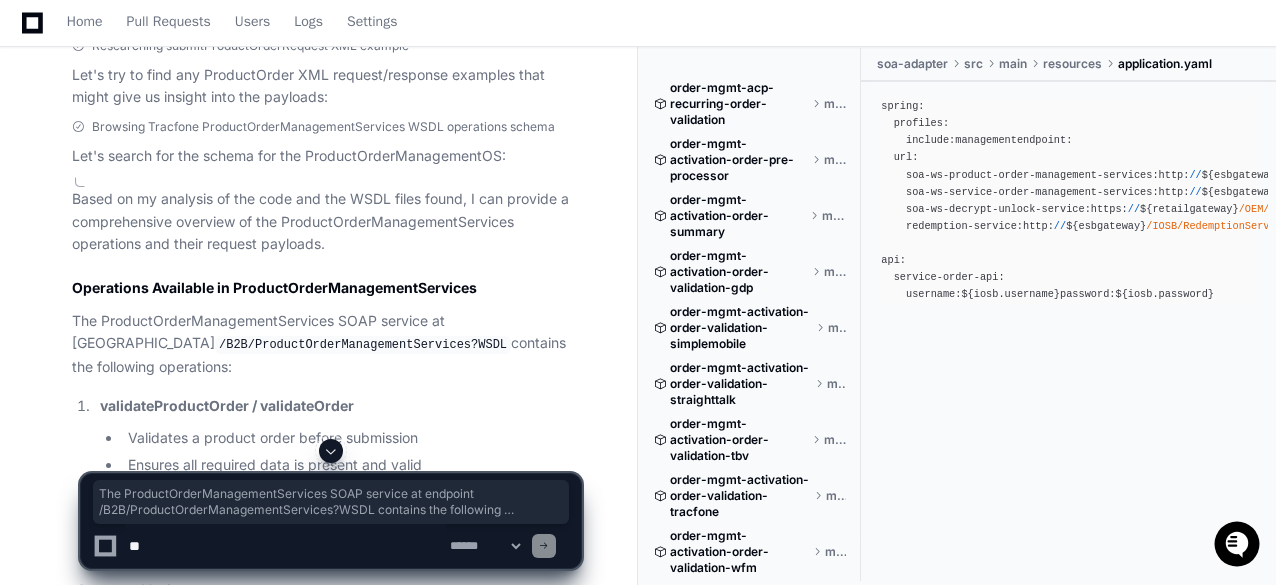 click on "Based on my analysis of the code and the WSDL files found, I can provide a comprehensive overview of the ProductOrderManagementServices operations and their request payloads." 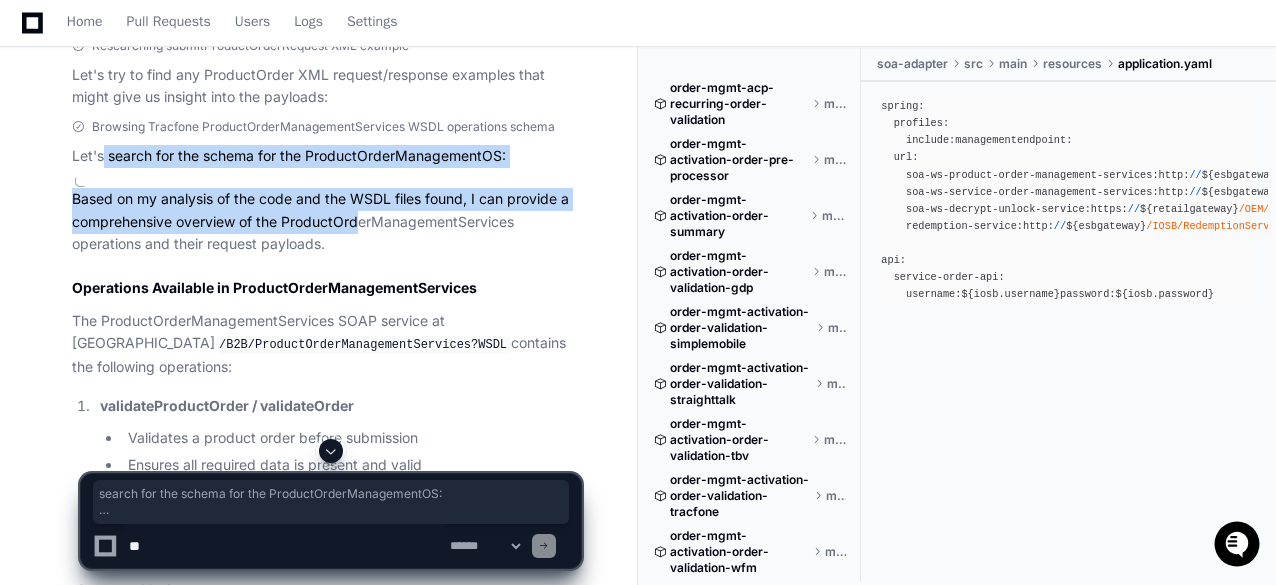 drag, startPoint x: 346, startPoint y: 225, endPoint x: 102, endPoint y: 157, distance: 253.29825 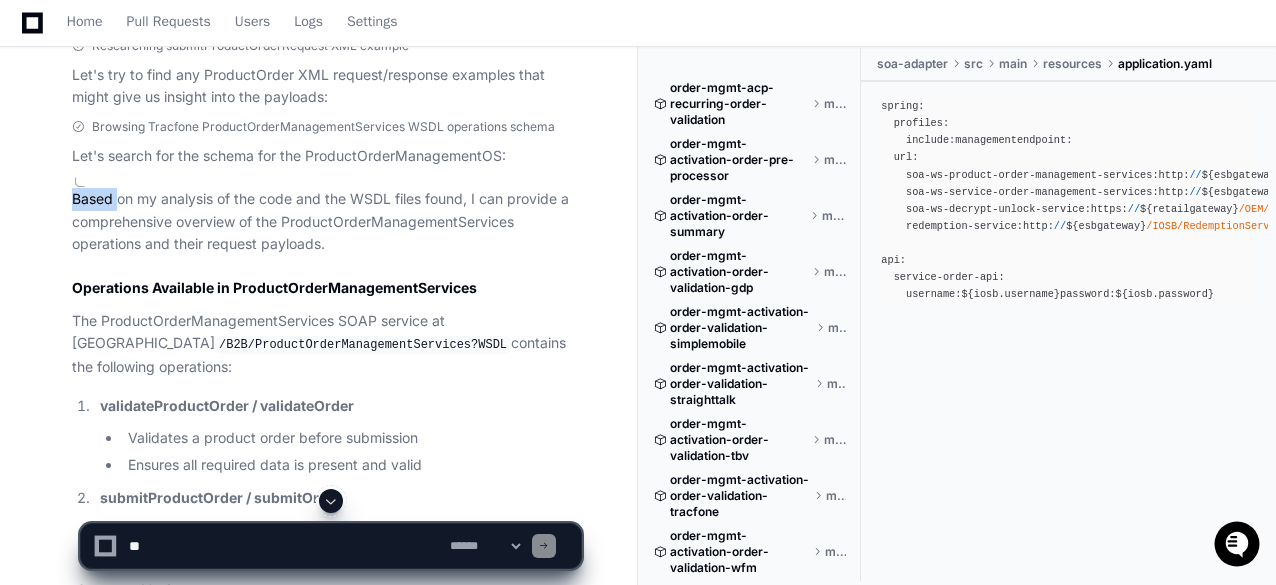 click on "Based on my analysis of the code and the WSDL files found, I can provide a comprehensive overview of the ProductOrderManagementServices operations and their request payloads." 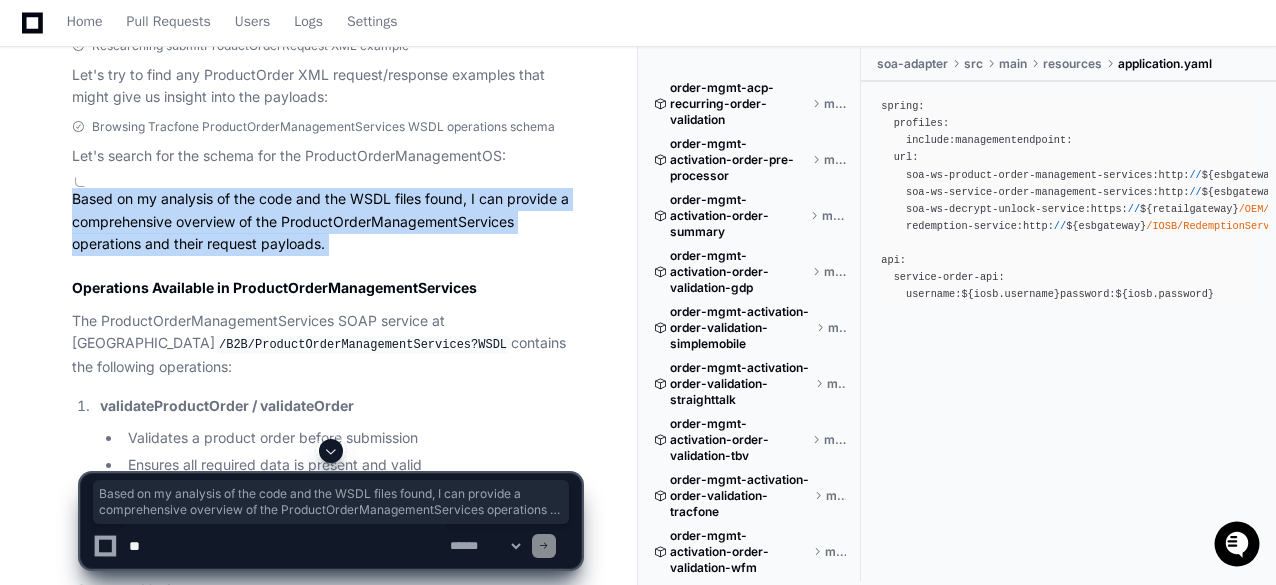 click on "Based on my analysis of the code and the WSDL files found, I can provide a comprehensive overview of the ProductOrderManagementServices operations and their request payloads." 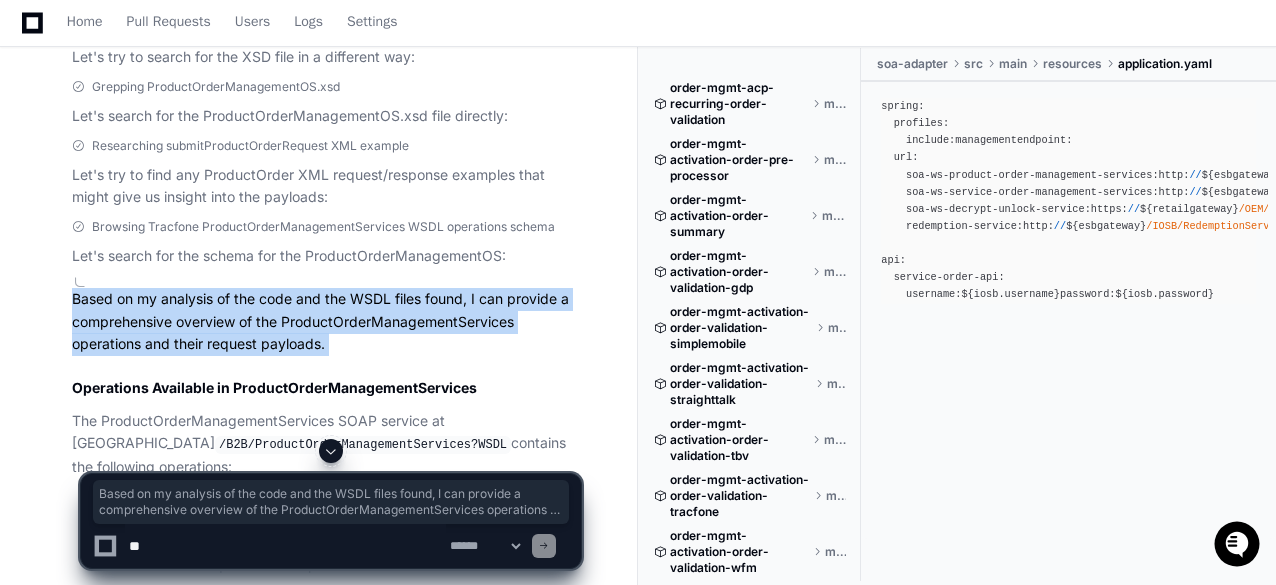 click on "Based on my analysis of the code and the WSDL files found, I can provide a comprehensive overview of the ProductOrderManagementServices operations and their request payloads." 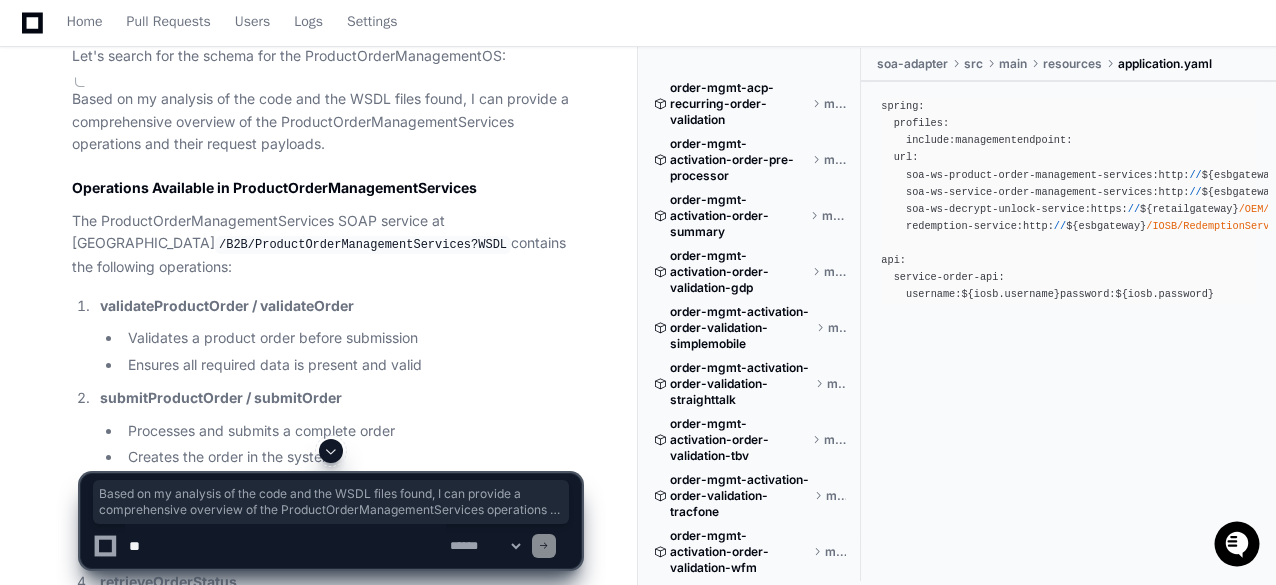 click on "The ProductOrderManagementServices SOAP service at endpoint  /B2B/ProductOrderManagementServices?WSDL  contains the following operations:" 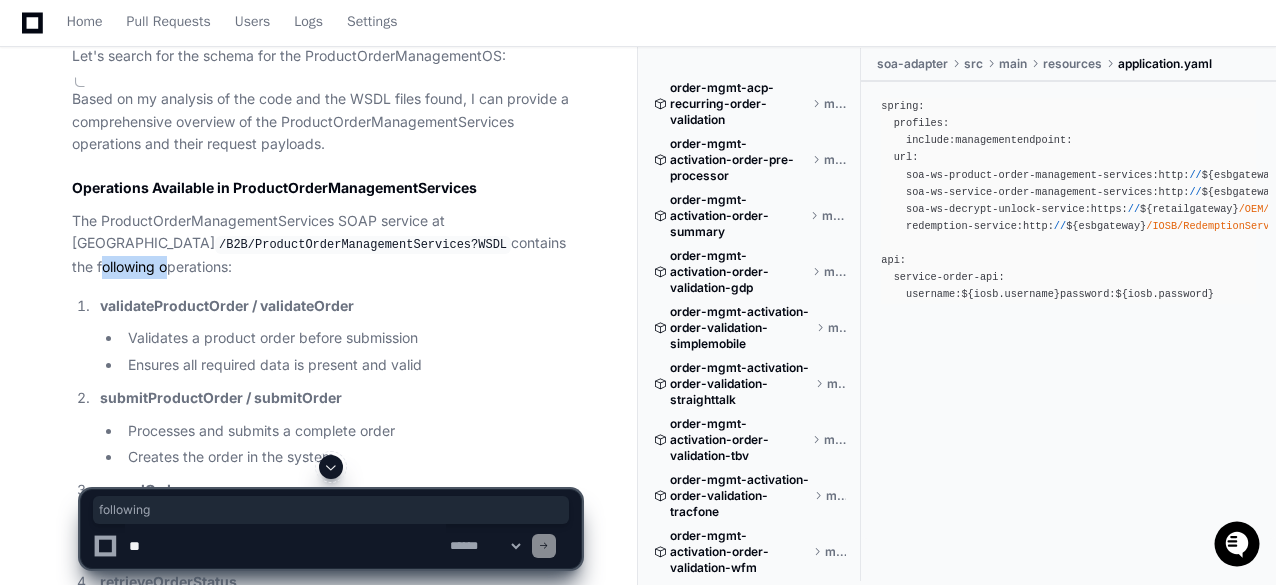 click on "The ProductOrderManagementServices SOAP service at endpoint  /B2B/ProductOrderManagementServices?WSDL  contains the following operations:" 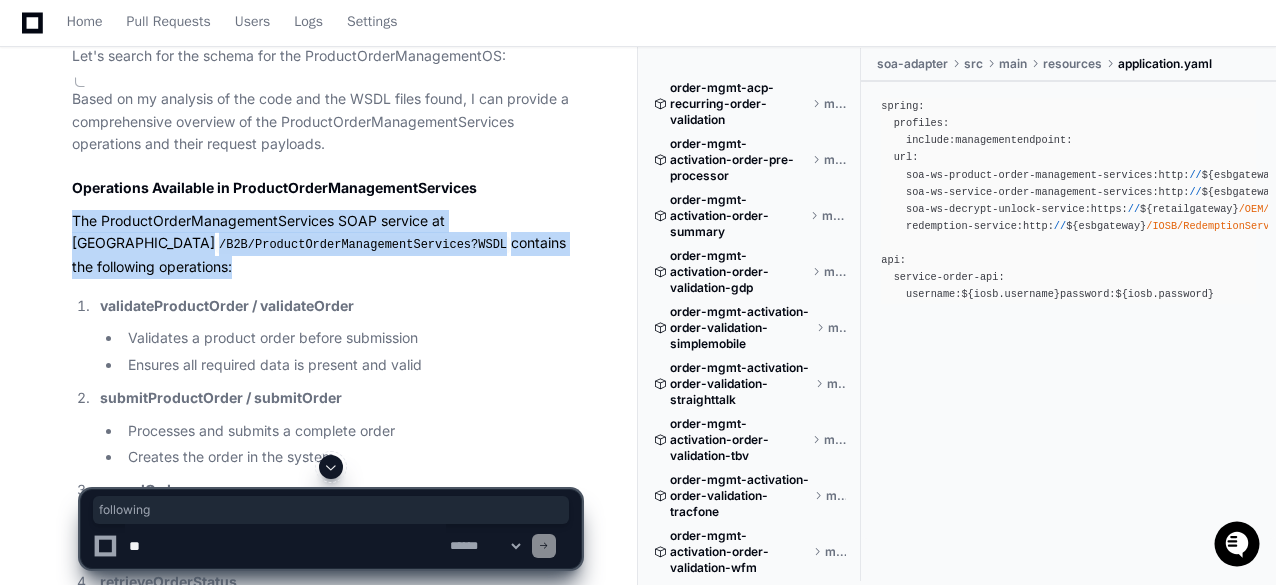 click on "The ProductOrderManagementServices SOAP service at endpoint  /B2B/ProductOrderManagementServices?WSDL  contains the following operations:" 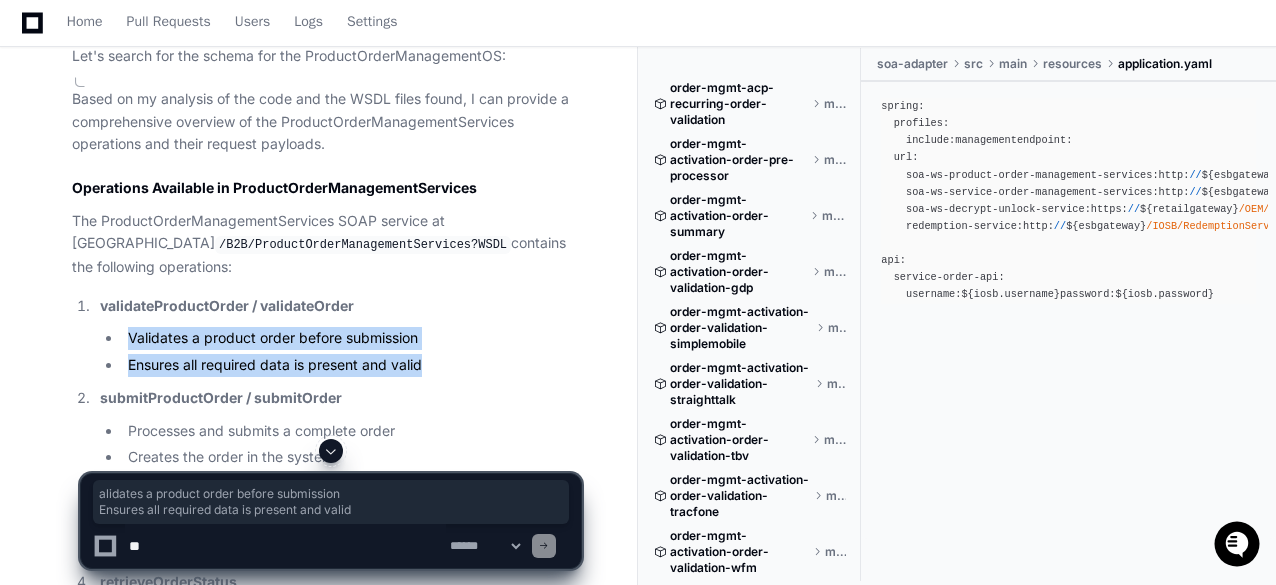drag, startPoint x: 436, startPoint y: 338, endPoint x: 130, endPoint y: 307, distance: 307.56625 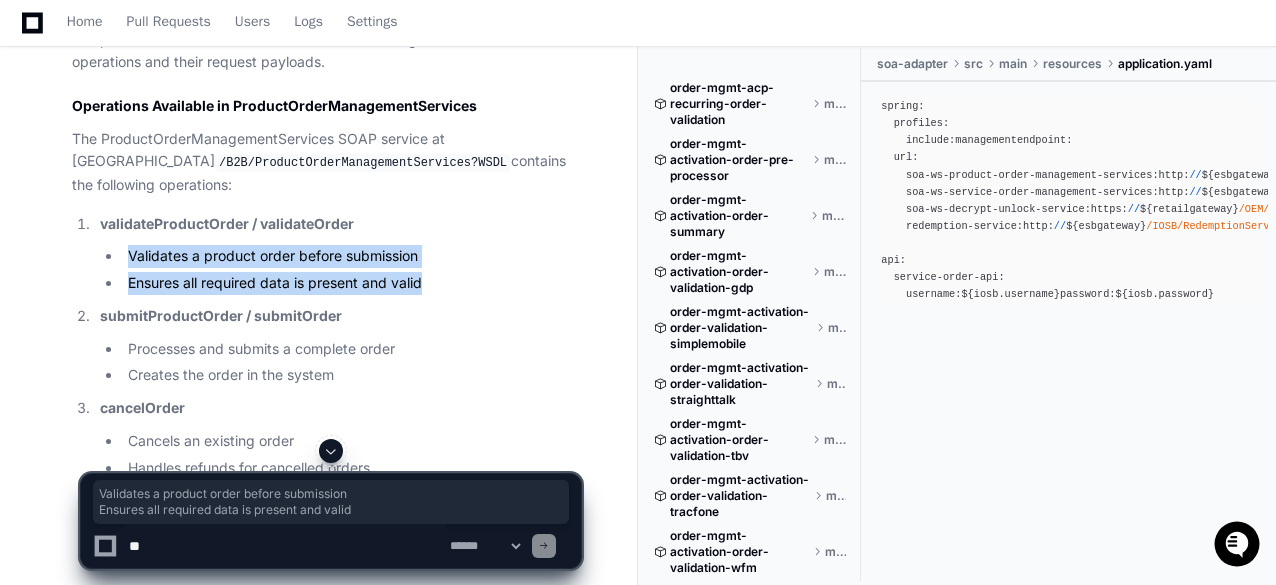 scroll, scrollTop: 1445, scrollLeft: 0, axis: vertical 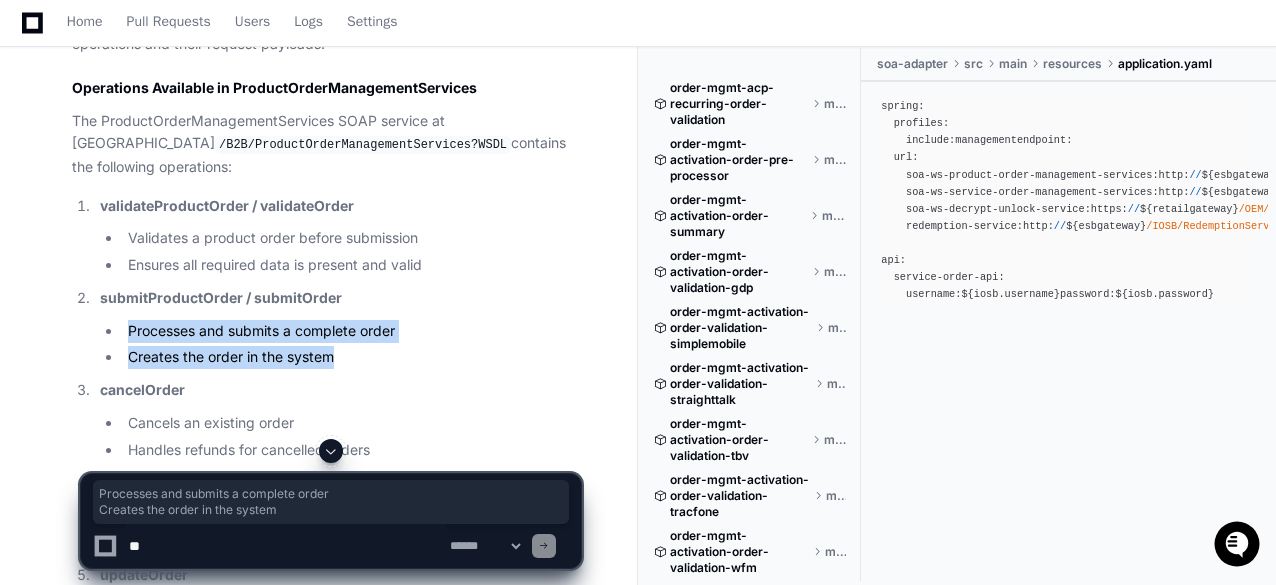 drag, startPoint x: 128, startPoint y: 306, endPoint x: 391, endPoint y: 335, distance: 264.59402 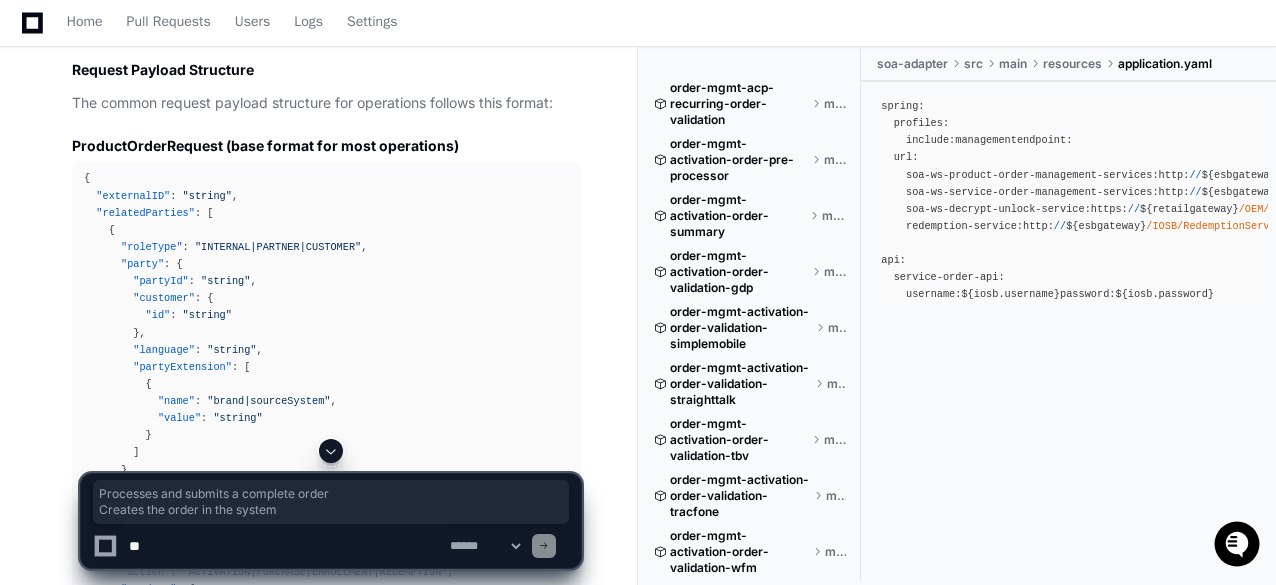 scroll, scrollTop: 2345, scrollLeft: 0, axis: vertical 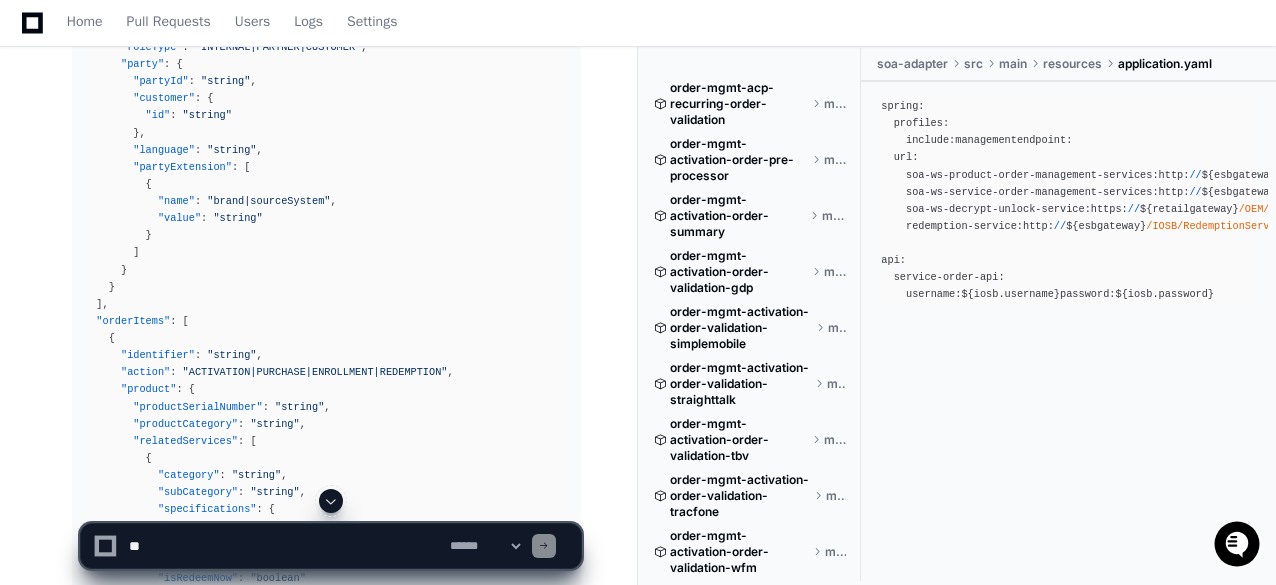 click 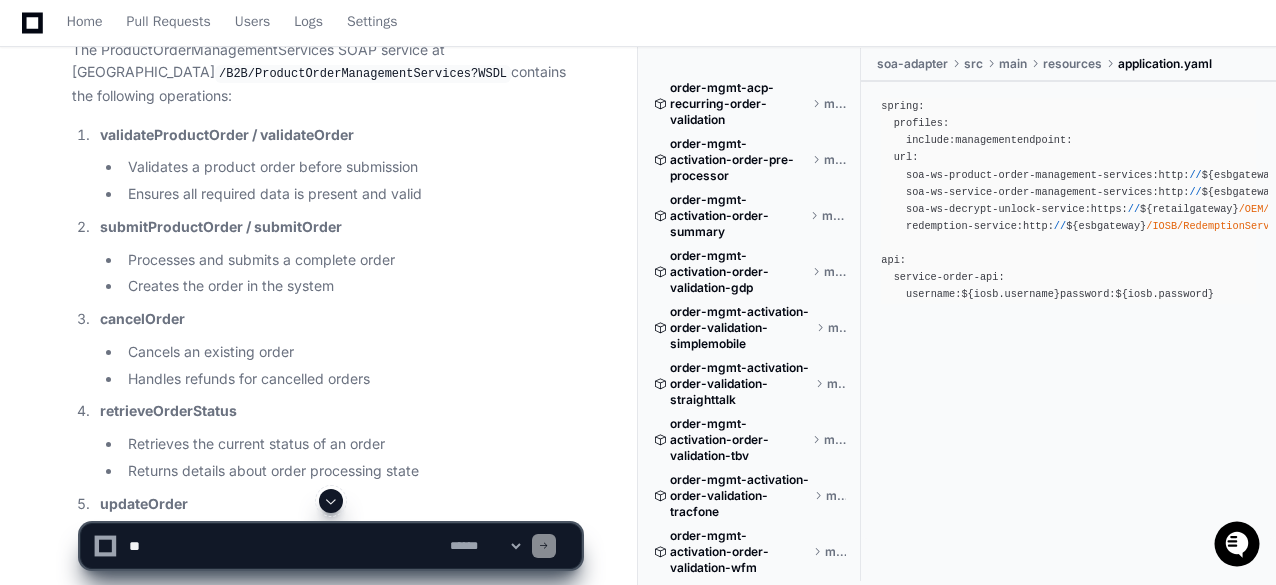 scroll, scrollTop: 1445, scrollLeft: 0, axis: vertical 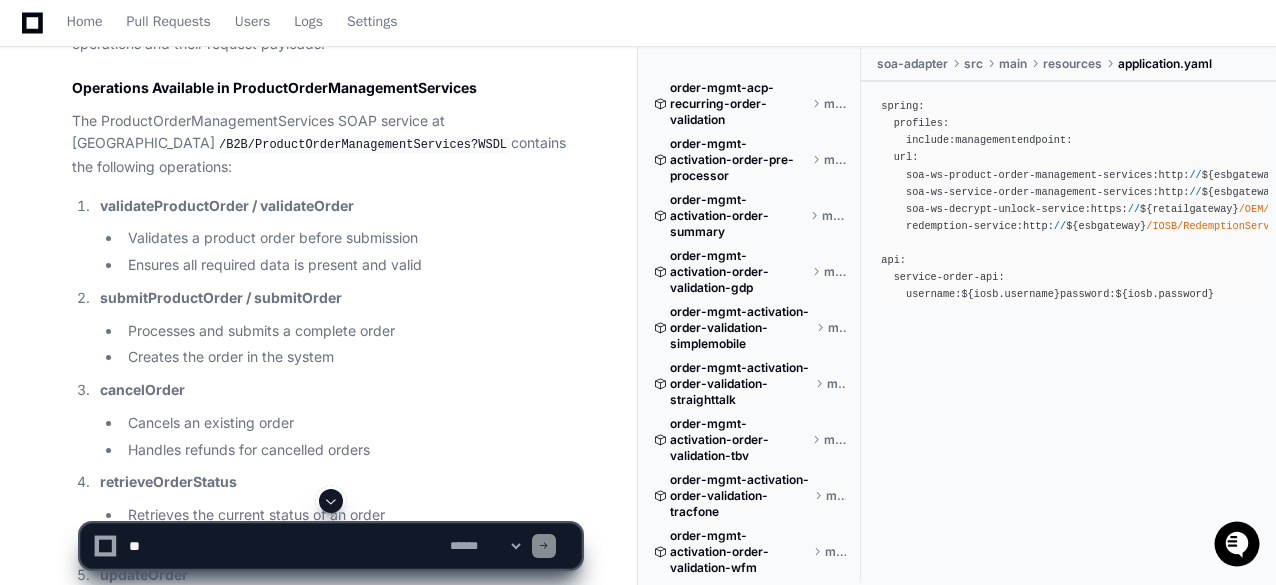 click on "validateProductOrder / validateOrder" 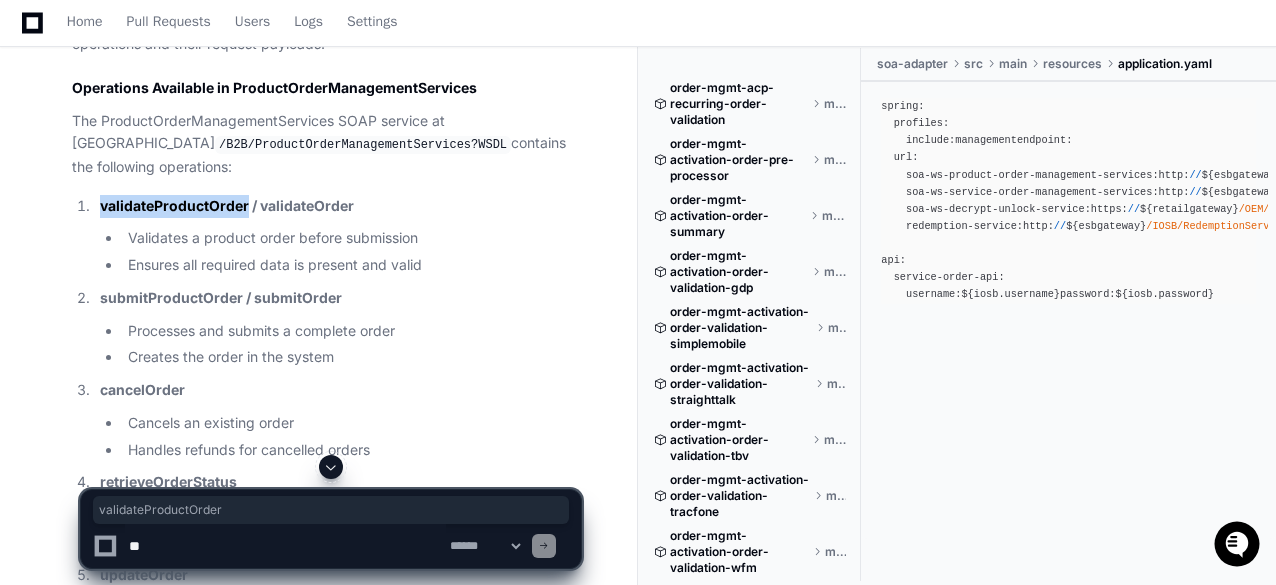 copy on "validateProductOrder" 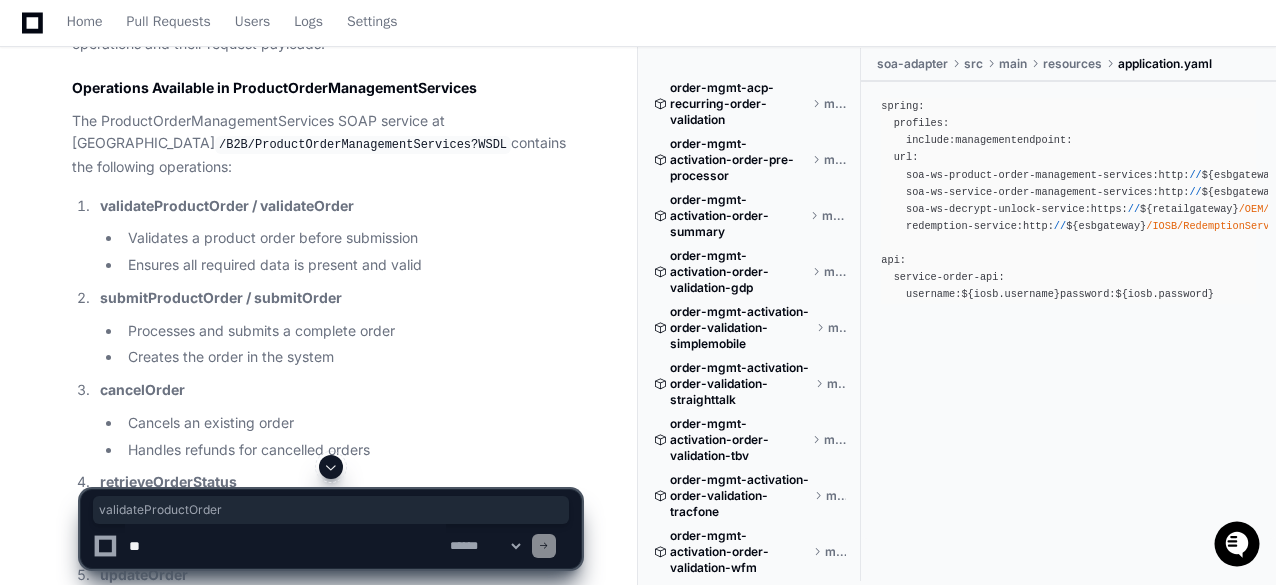 click 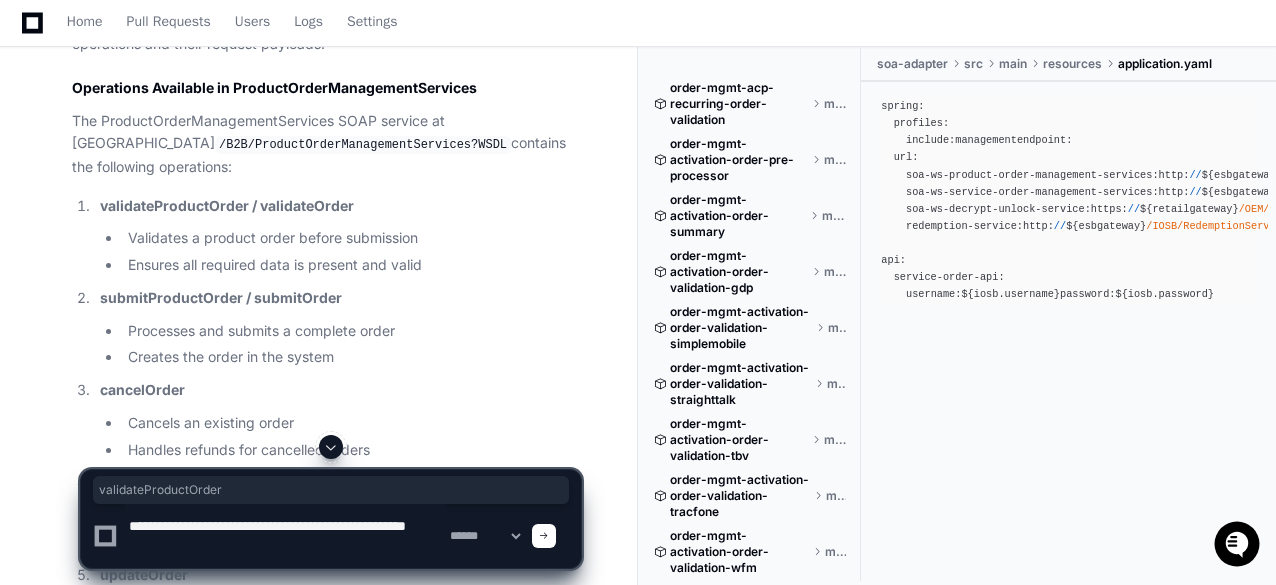 paste on "**********" 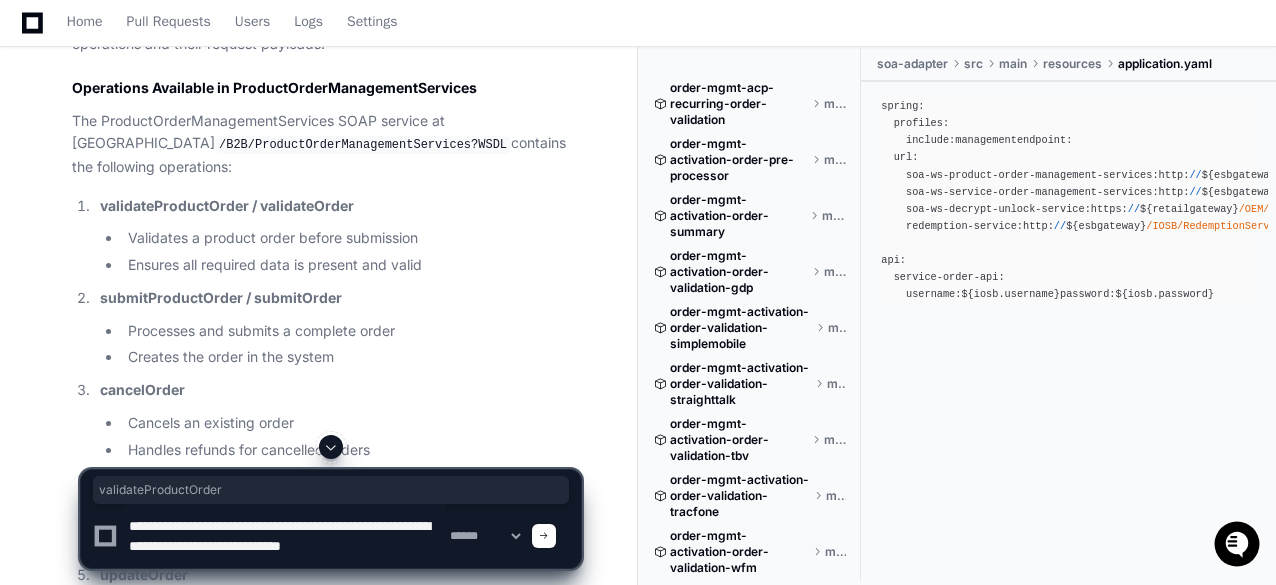 scroll, scrollTop: 6, scrollLeft: 0, axis: vertical 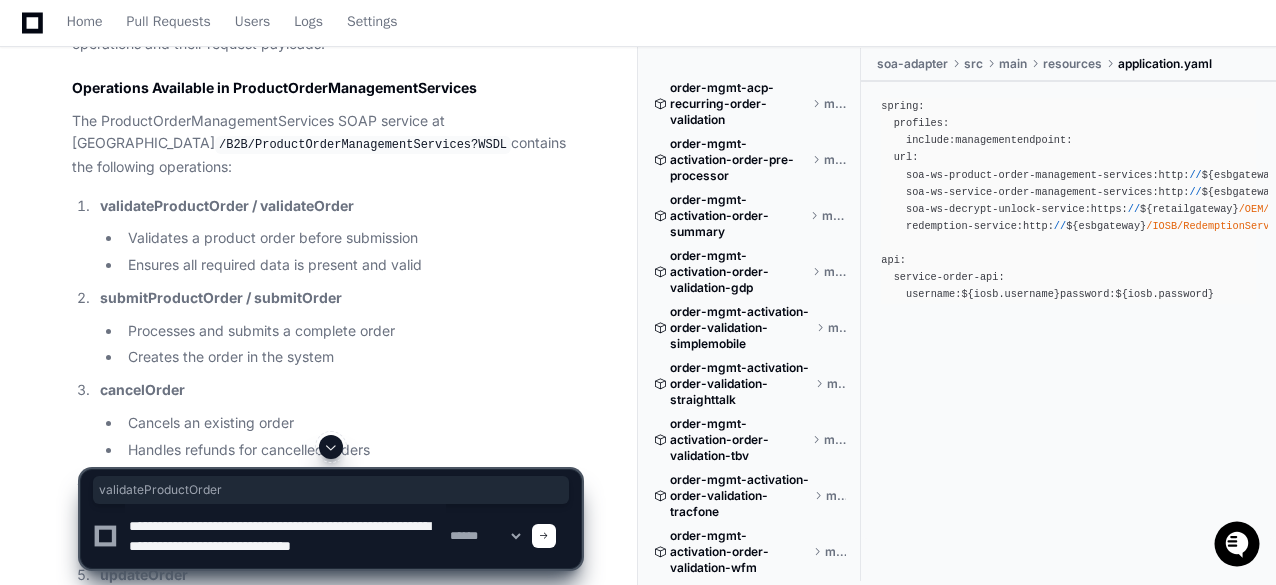 type on "**********" 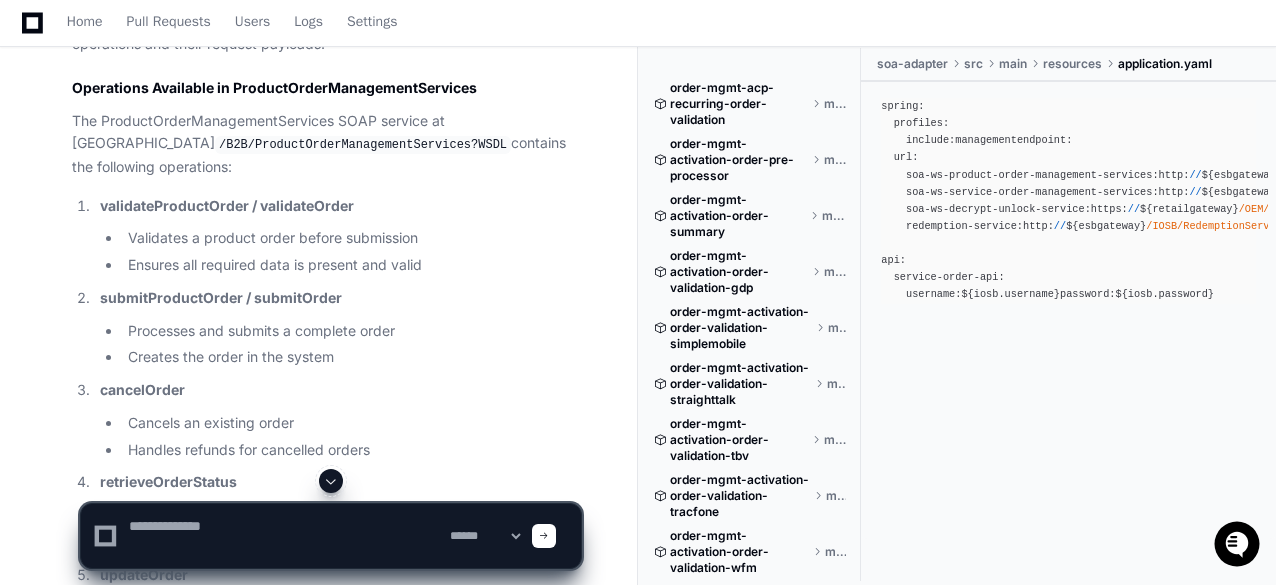 scroll, scrollTop: 0, scrollLeft: 0, axis: both 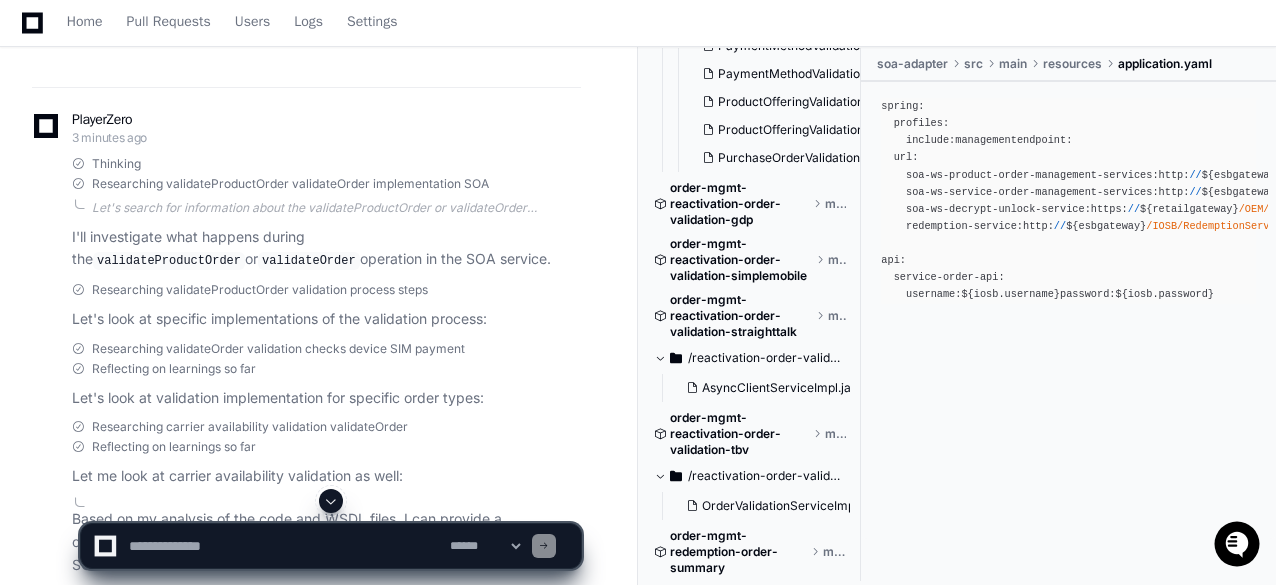 click 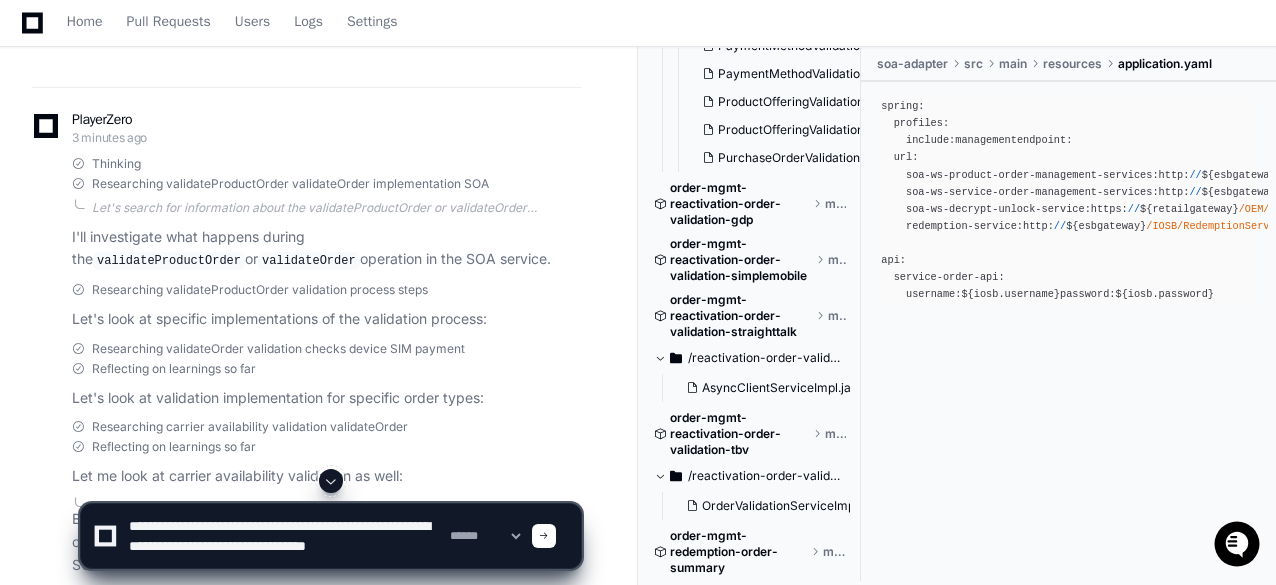 scroll, scrollTop: 6, scrollLeft: 0, axis: vertical 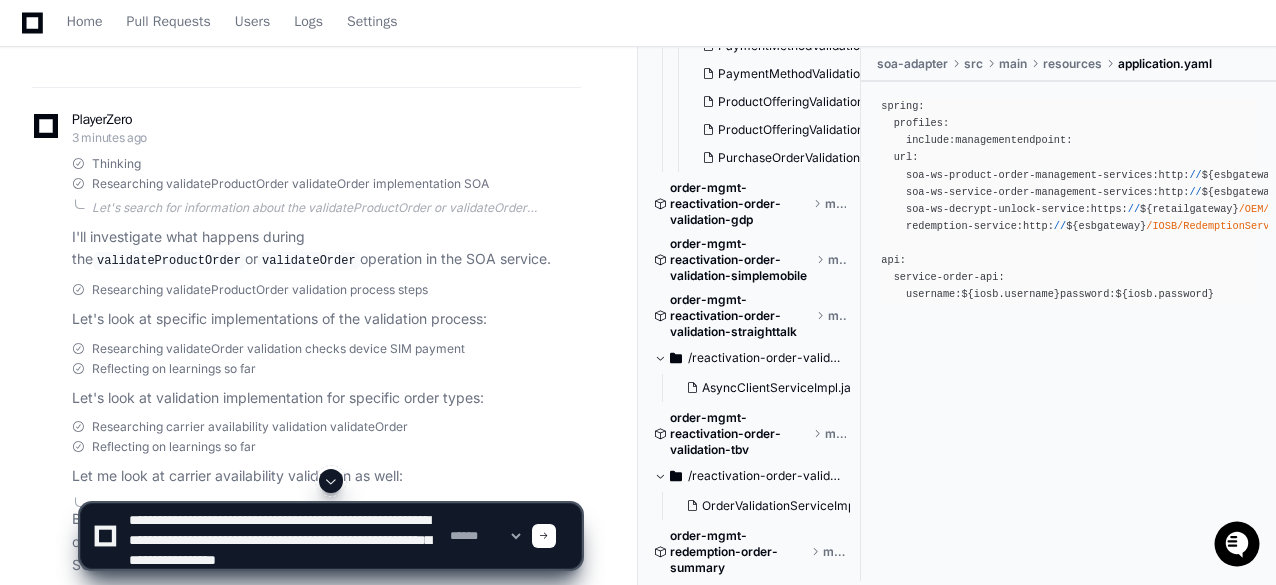 type on "**********" 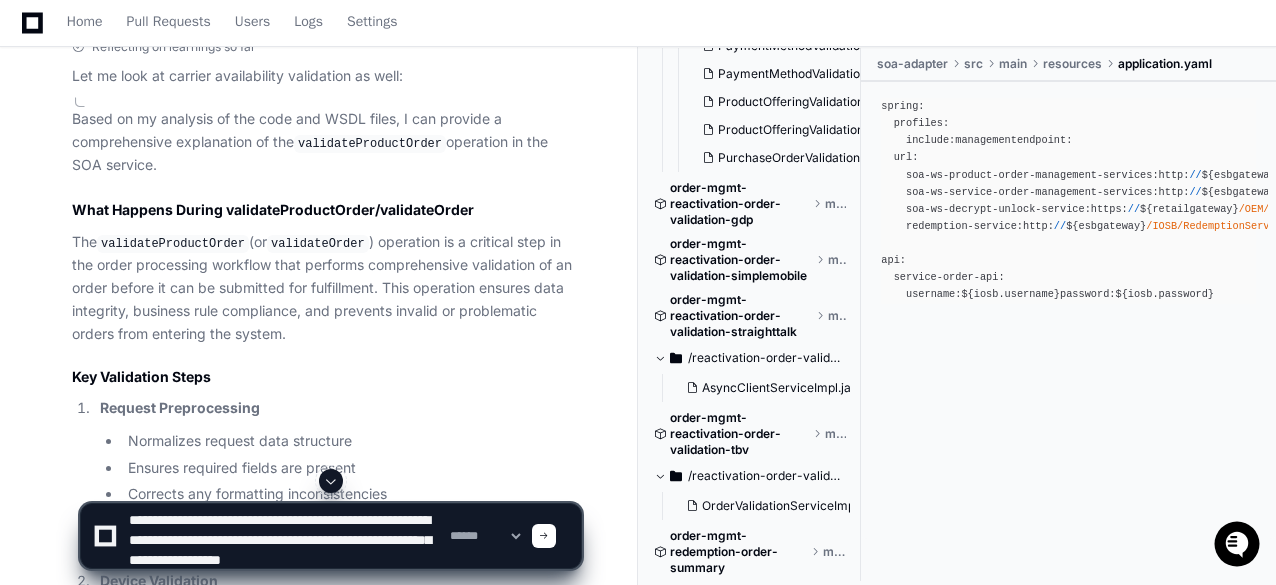 type 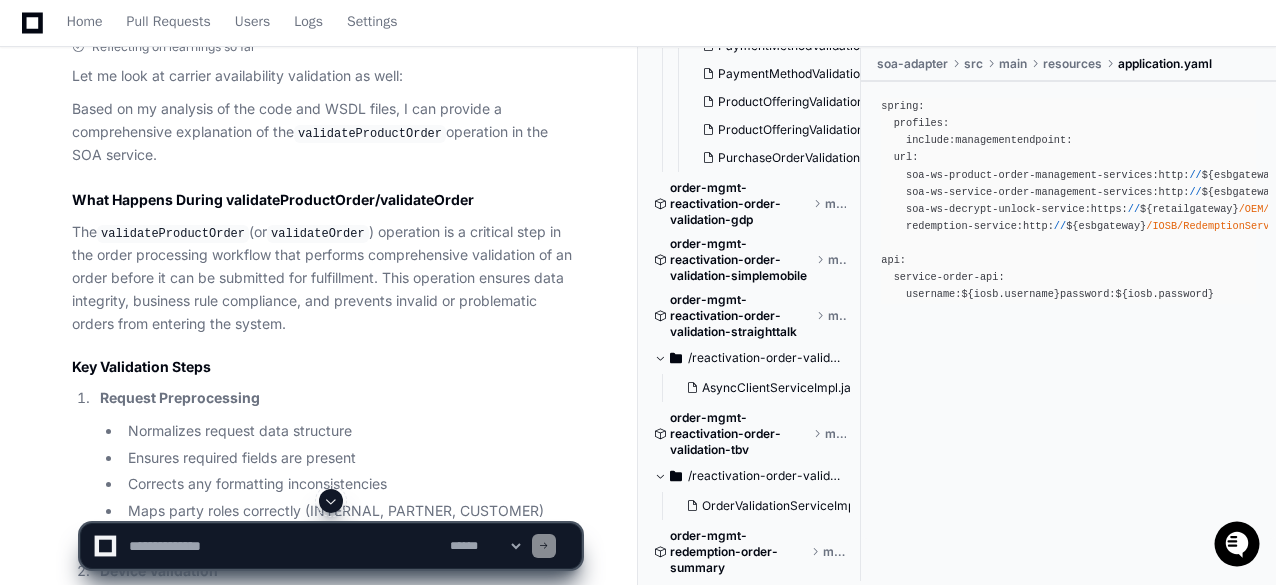 scroll, scrollTop: 6083, scrollLeft: 0, axis: vertical 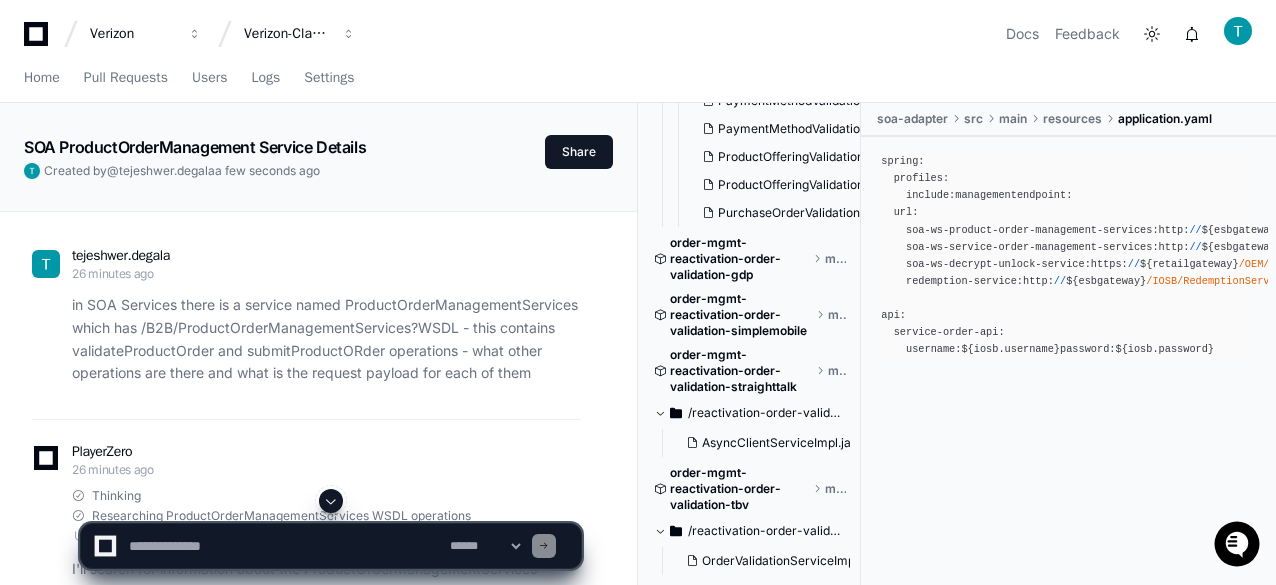 click on "in SOA Services there is a service named ProductOrderManagementServices which has /B2B/ProductOrderManagementServices?WSDL - this contains validateProductOrder and submitProductORder operations - what other operations are there and what is the request payload for each of them" 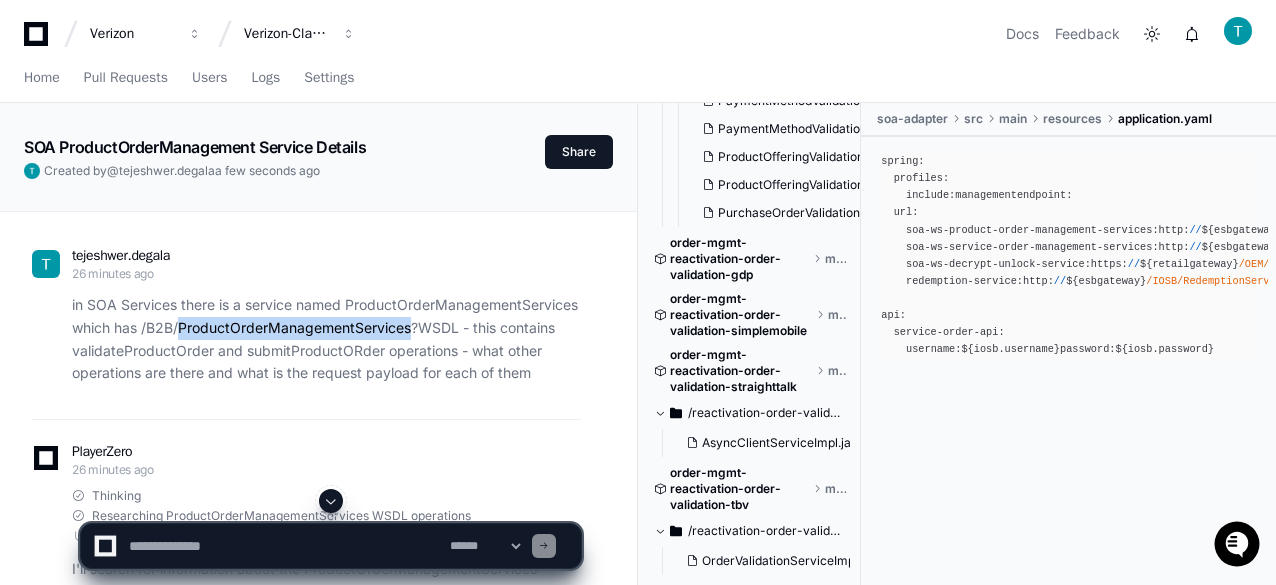 click on "in SOA Services there is a service named ProductOrderManagementServices which has /B2B/ProductOrderManagementServices?WSDL - this contains validateProductOrder and submitProductORder operations - what other operations are there and what is the request payload for each of them" 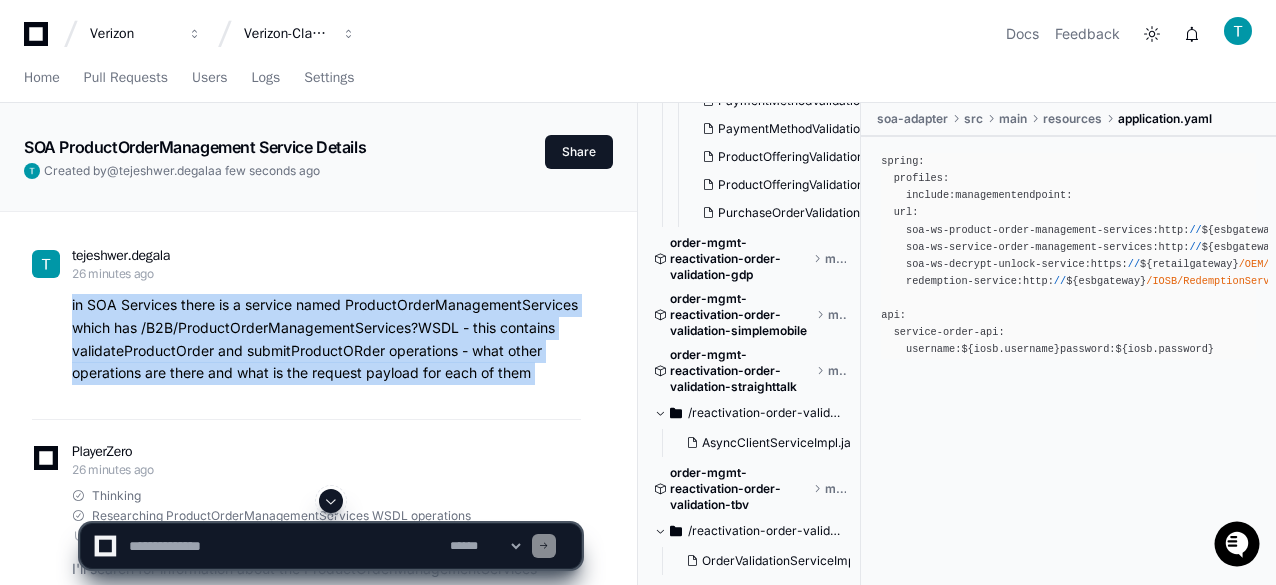 click on "in SOA Services there is a service named ProductOrderManagementServices which has /B2B/ProductOrderManagementServices?WSDL - this contains validateProductOrder and submitProductORder operations - what other operations are there and what is the request payload for each of them" 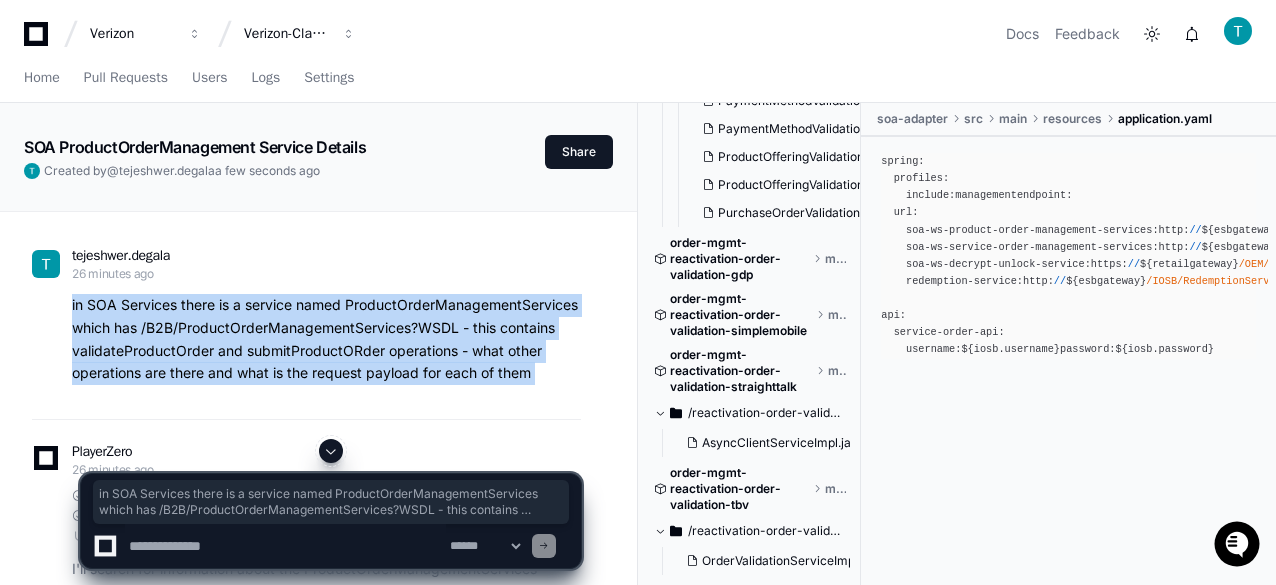 copy on "in SOA Services there is a service named ProductOrderManagementServices which has /B2B/ProductOrderManagementServices?WSDL - this contains validateProductOrder and submitProductORder operations - what other operations are there and what is the request payload for each of them" 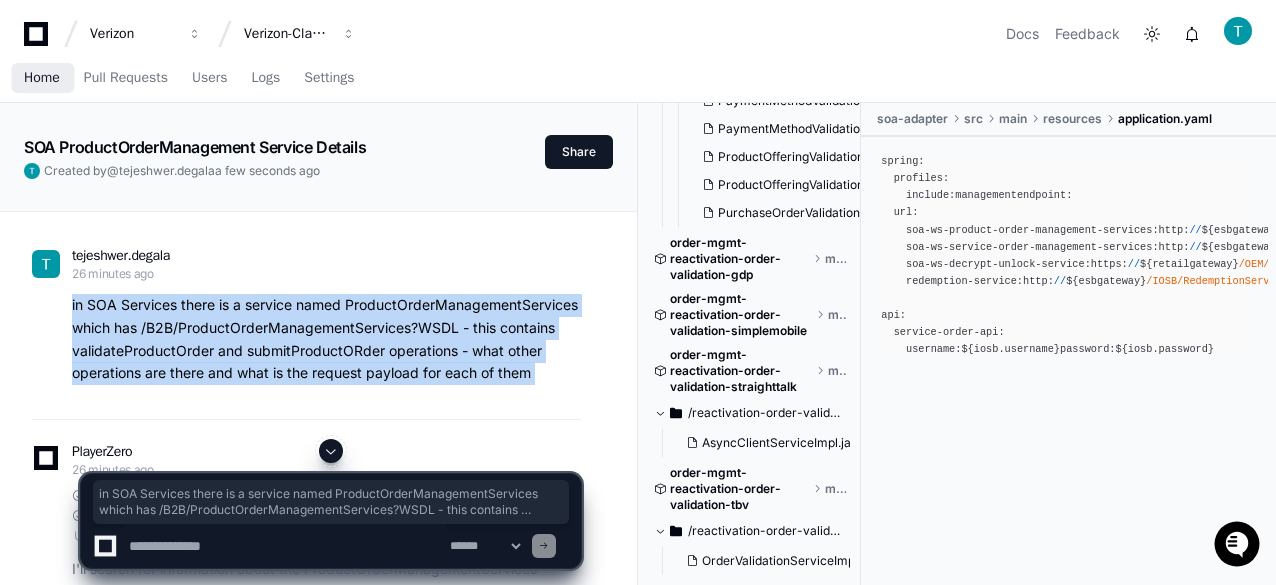 click on "Home" at bounding box center [42, 78] 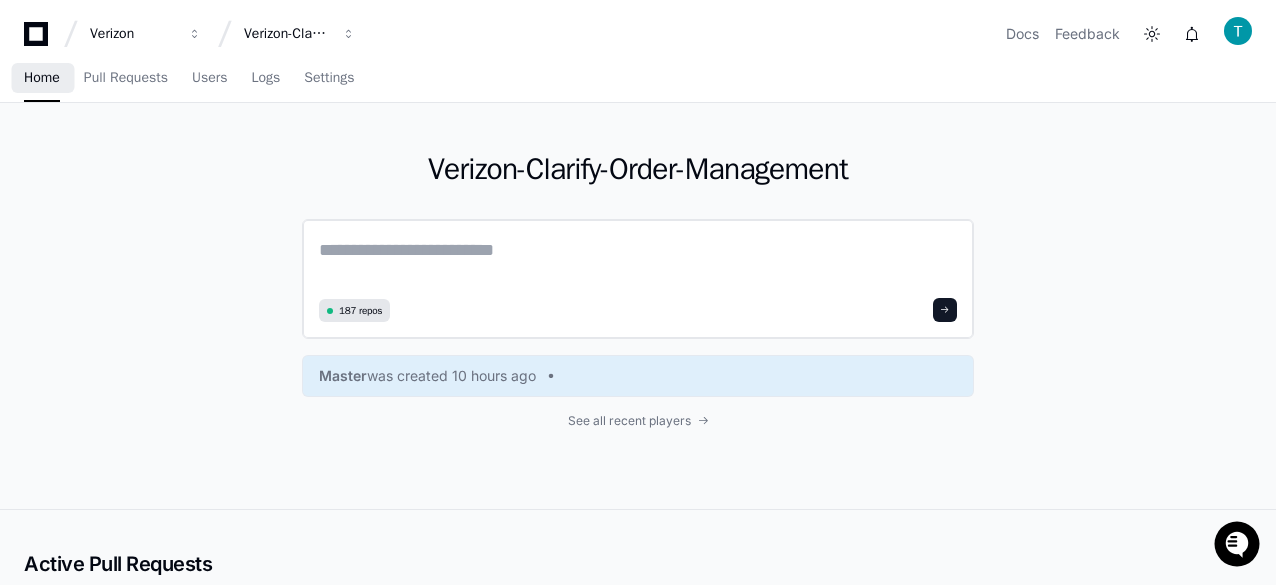 click 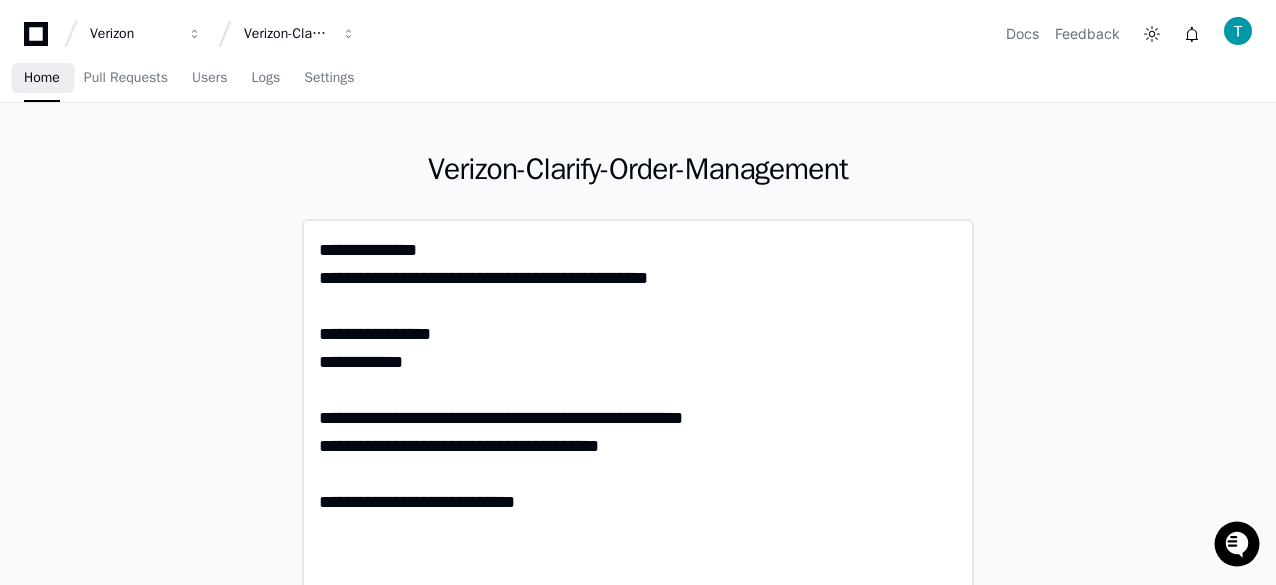 scroll, scrollTop: 0, scrollLeft: 0, axis: both 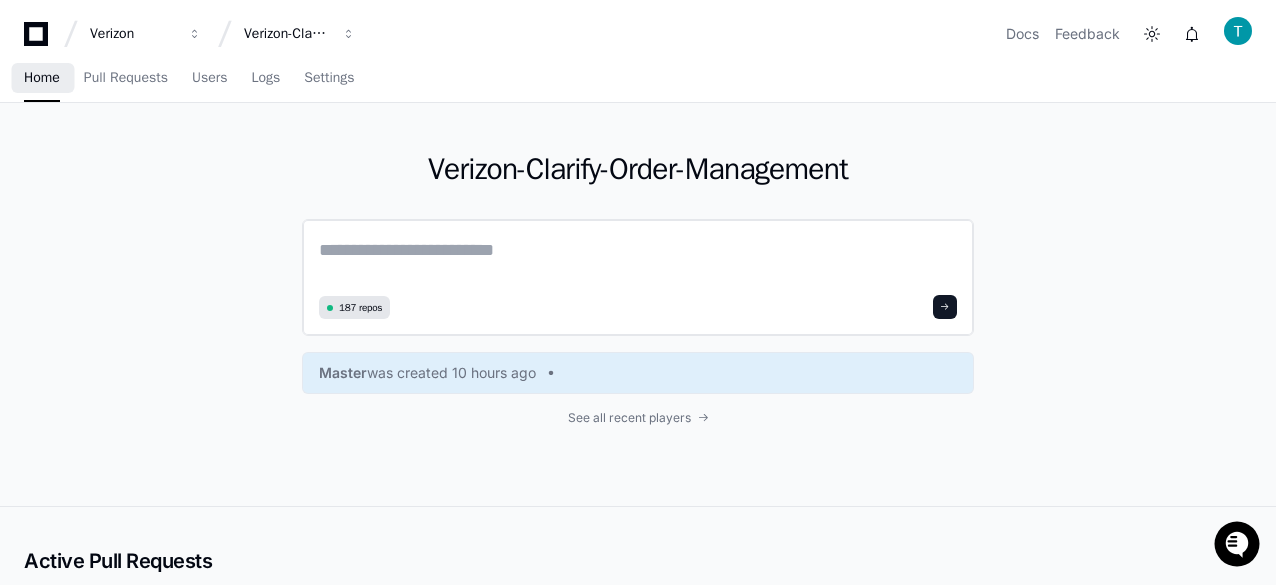paste on "**********" 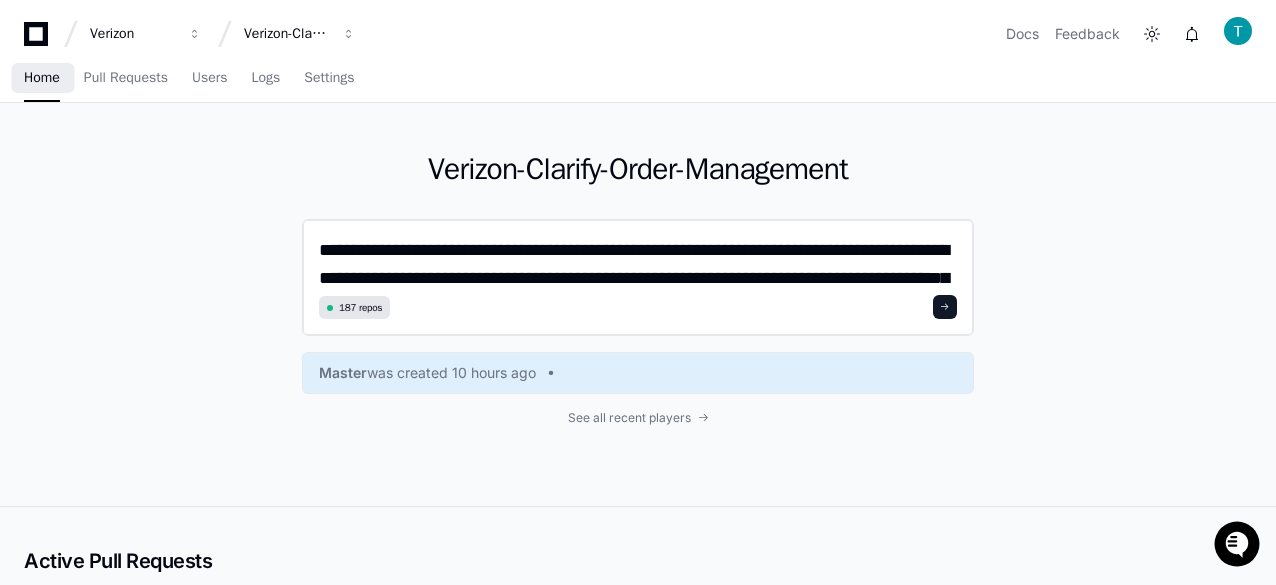 scroll, scrollTop: 0, scrollLeft: 0, axis: both 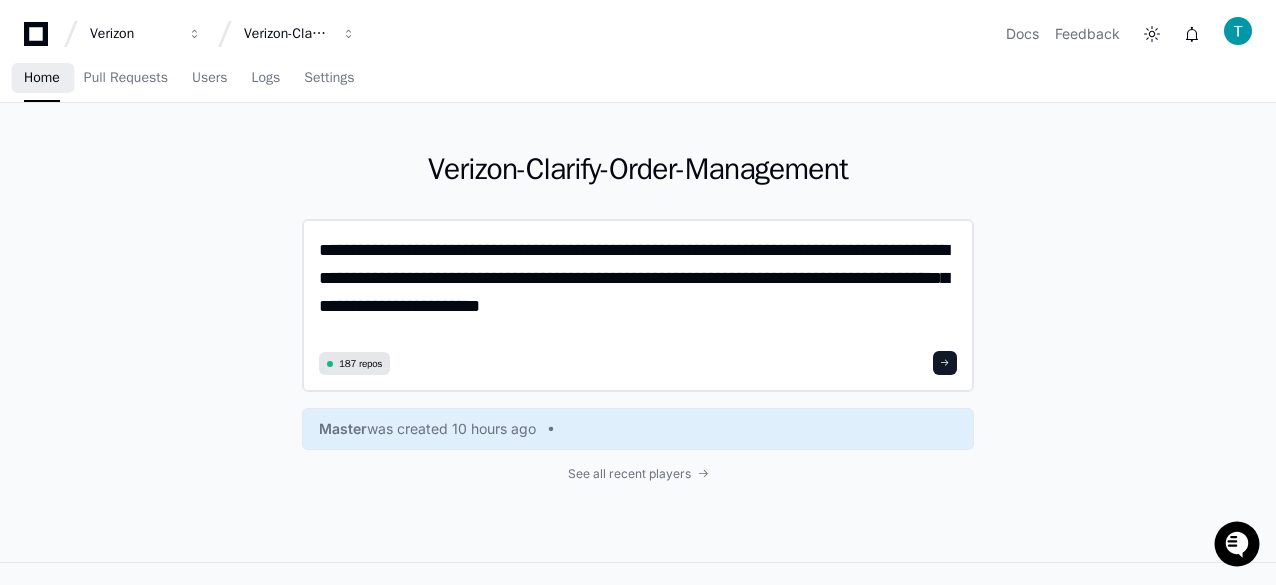 click on "**********" 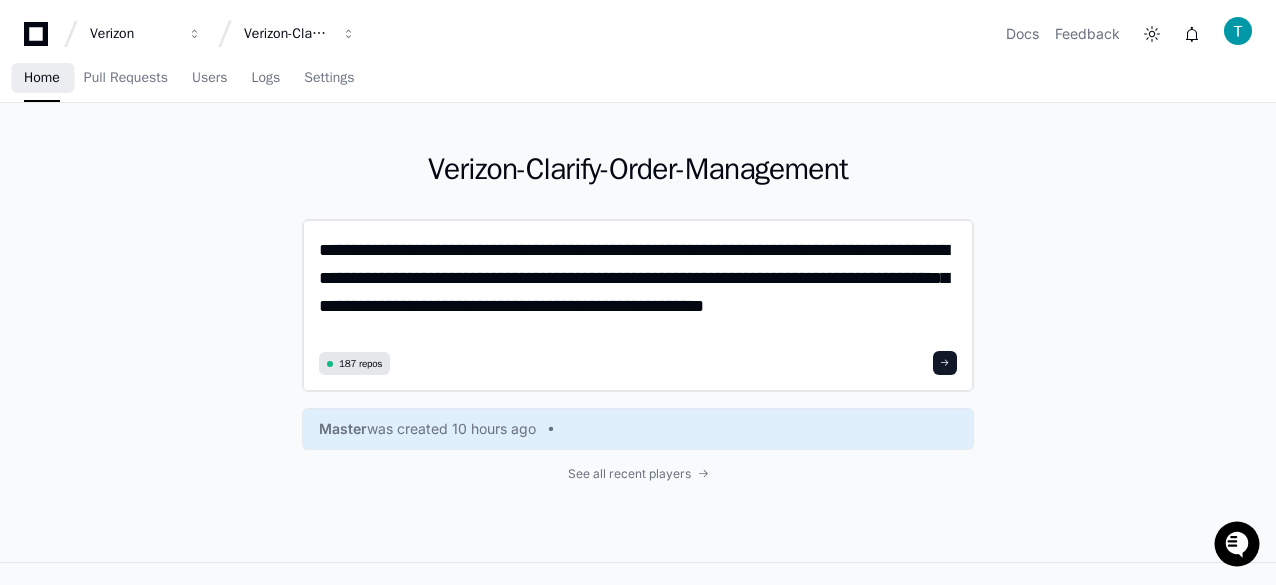 scroll, scrollTop: 0, scrollLeft: 0, axis: both 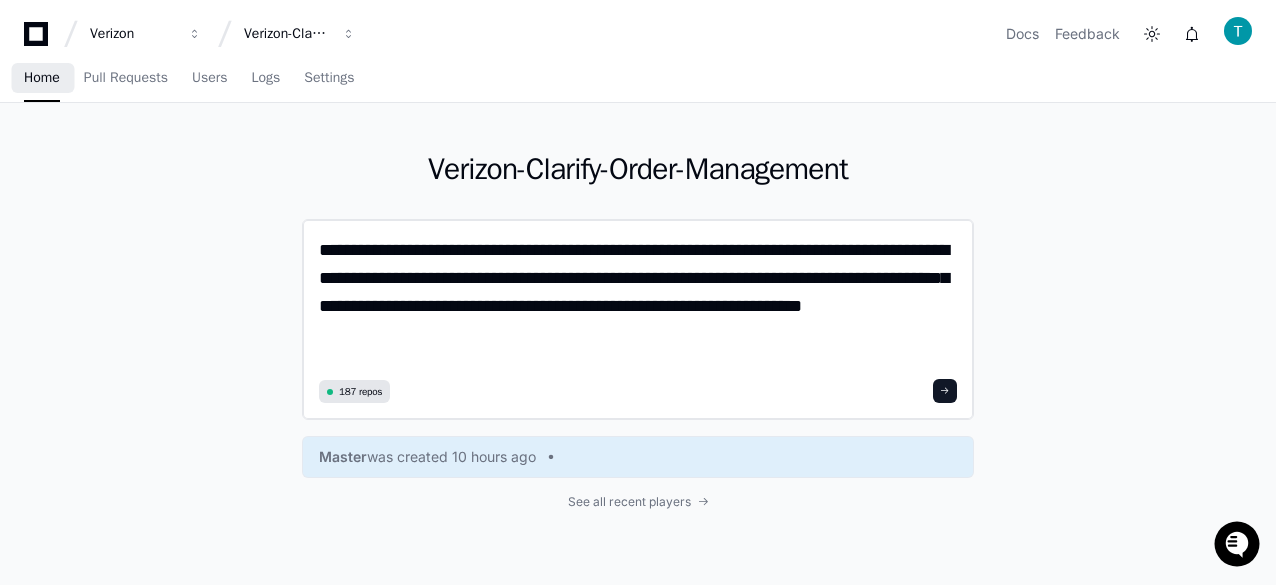 type on "**********" 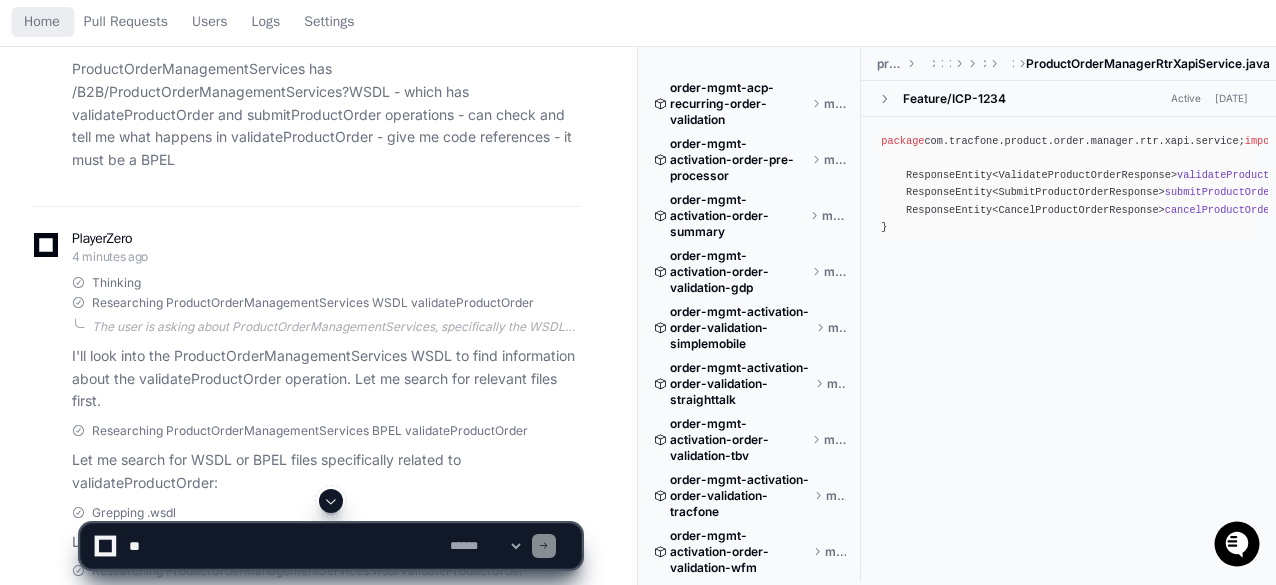 scroll, scrollTop: 0, scrollLeft: 0, axis: both 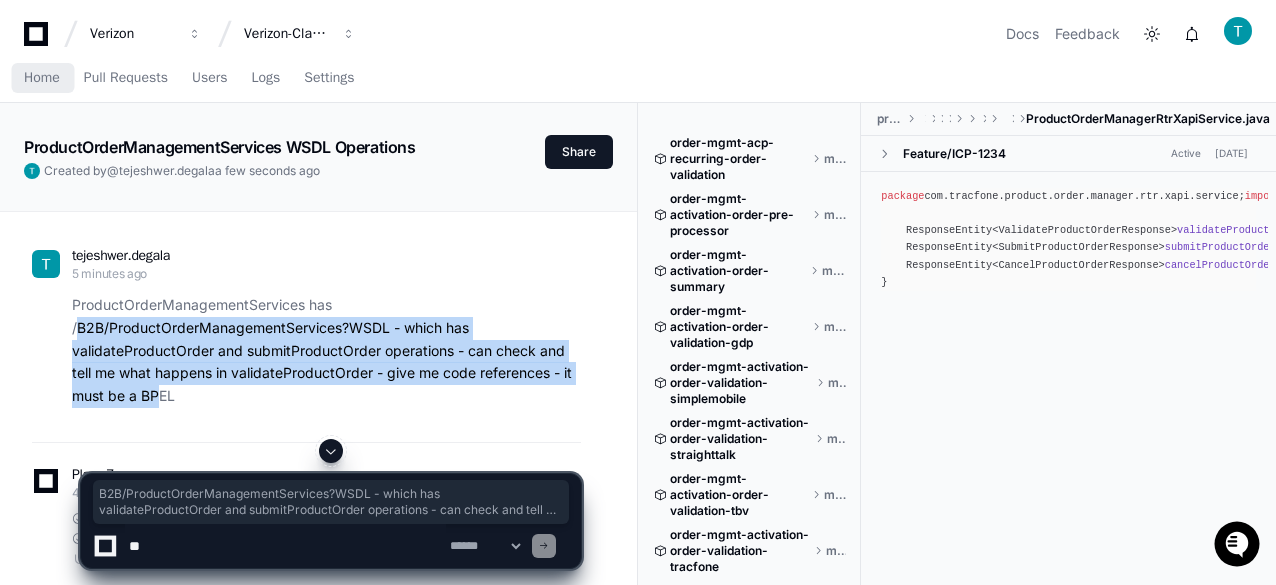 drag, startPoint x: 162, startPoint y: 397, endPoint x: 75, endPoint y: 335, distance: 106.83164 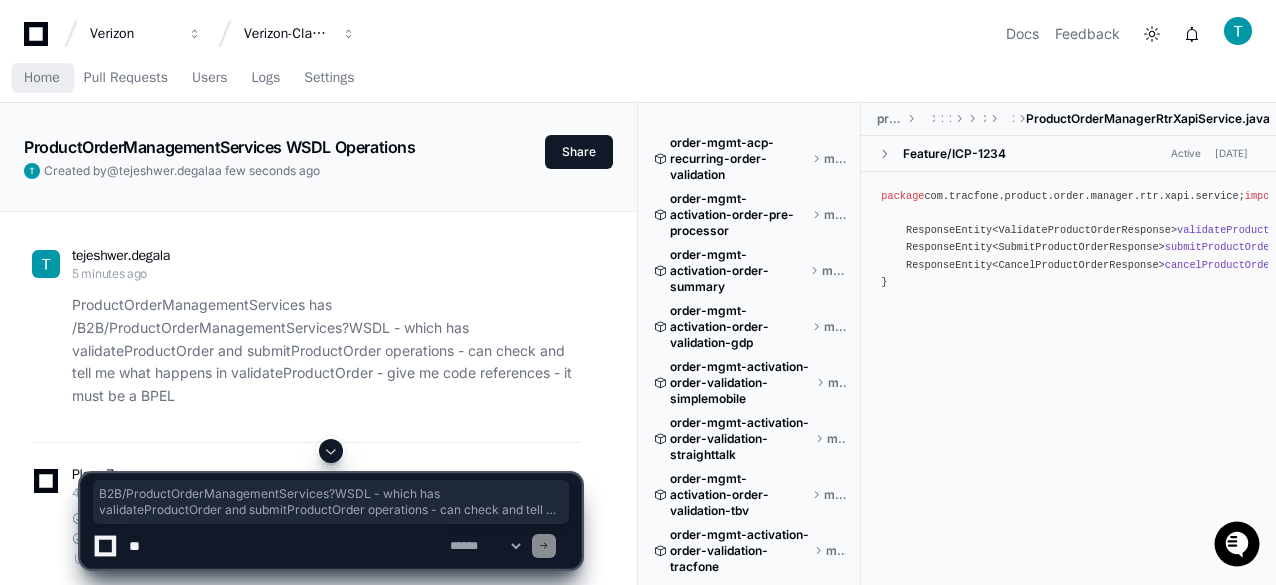click on "ProductOrderManagementServices has /B2B/ProductOrderManagementServices?WSDL - which has validateProductOrder and submitProductOrder operations - can check and tell me what happens in validateProductOrder - give me code references - it must be a BPEL" 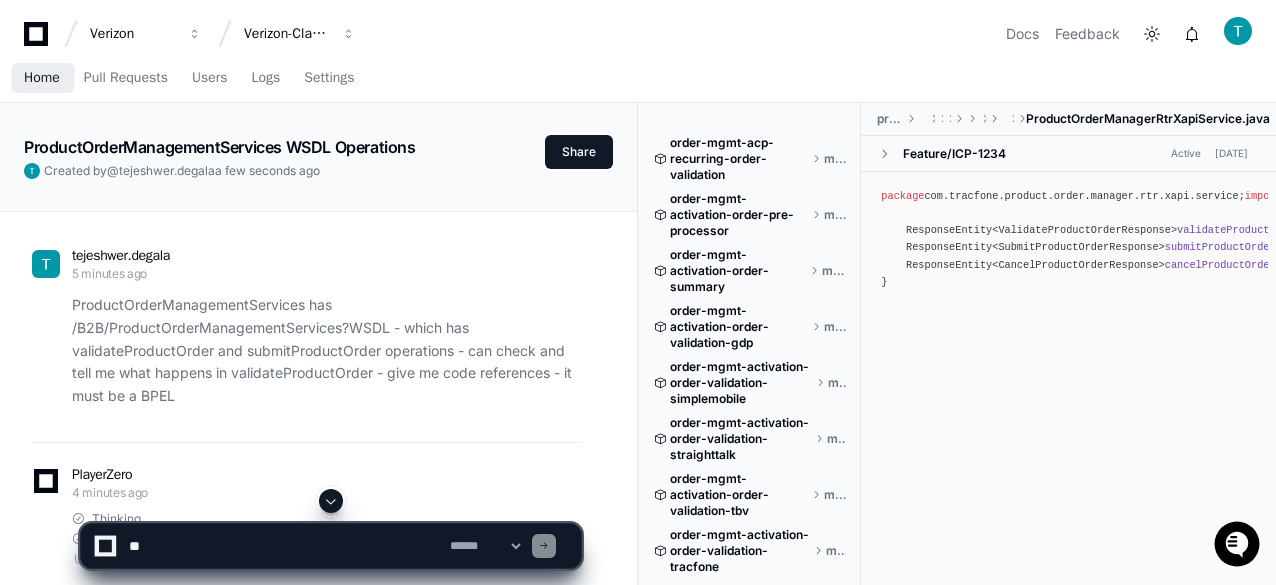 click on "Home" at bounding box center (42, 78) 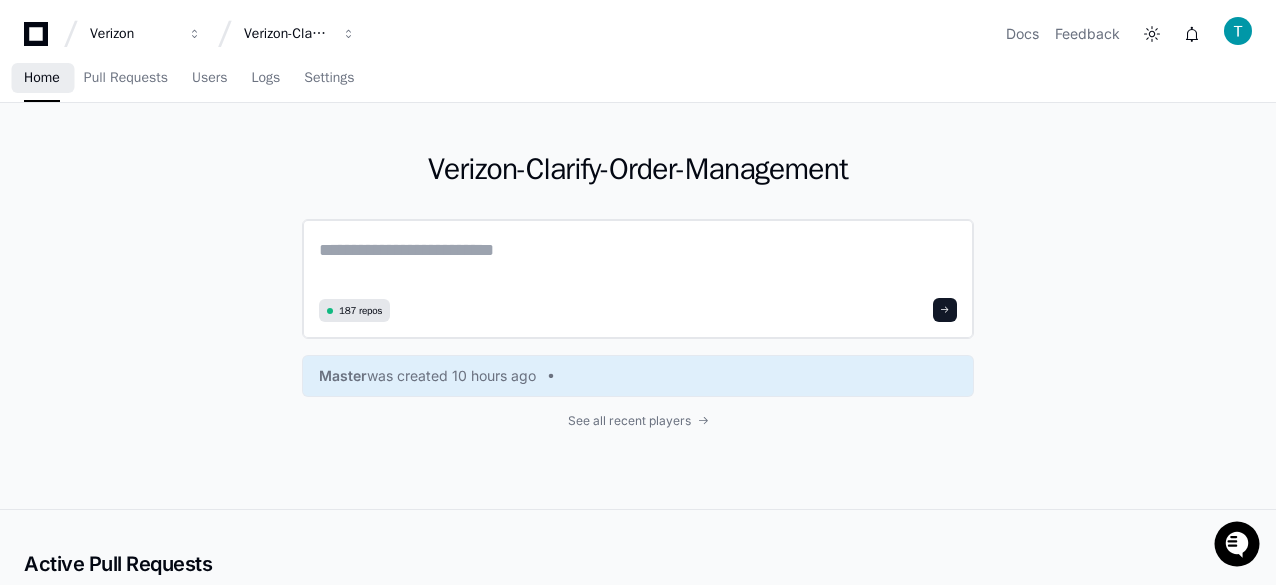 click 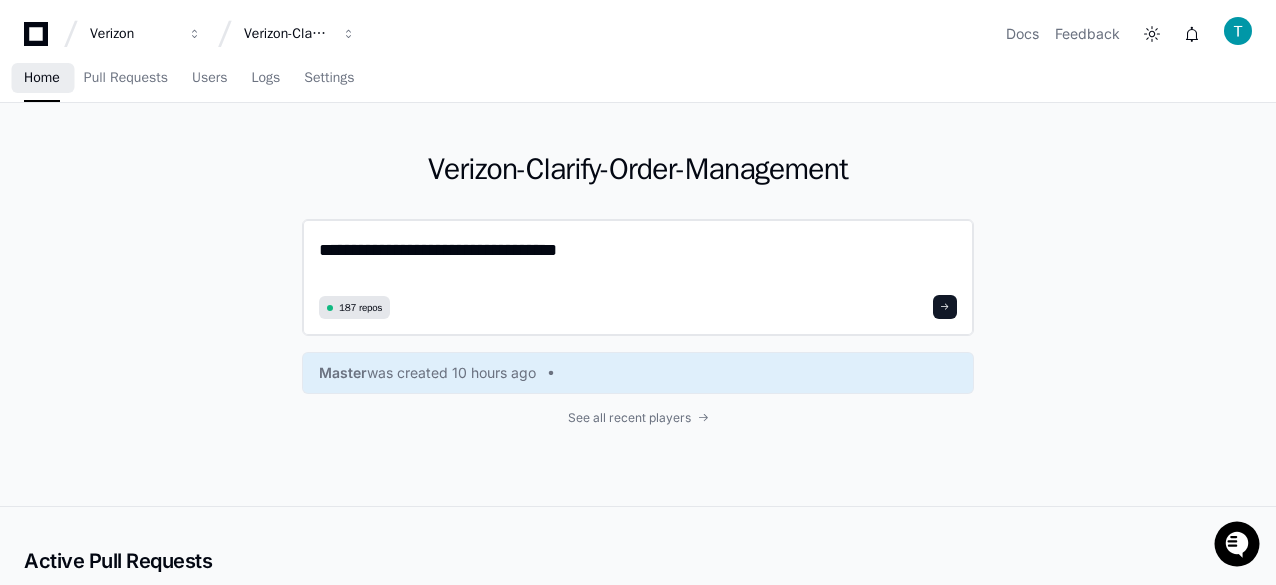 paste on "**********" 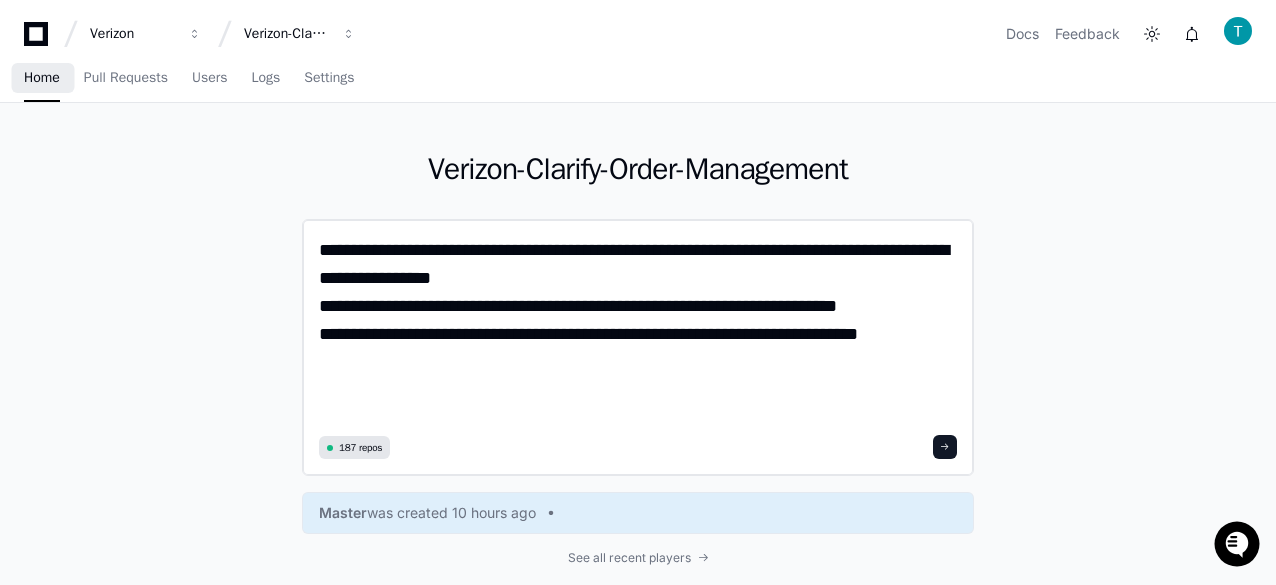 scroll, scrollTop: 0, scrollLeft: 0, axis: both 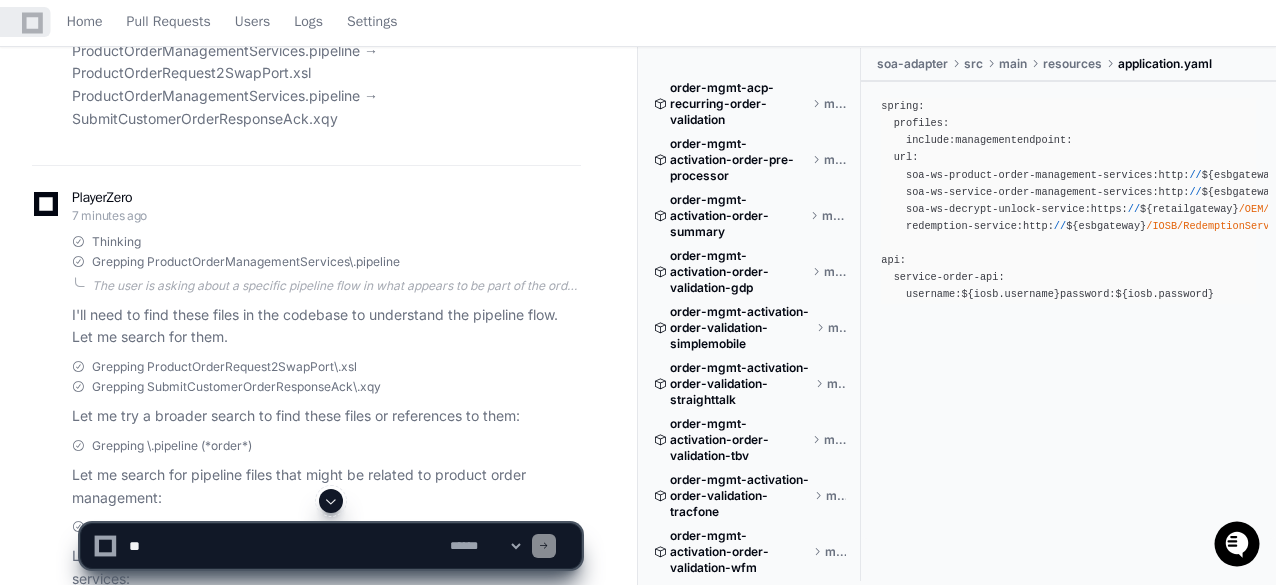 click on "Grepping \.pipeline (*order*) Let me search for pipeline files that might be related to product order management:" 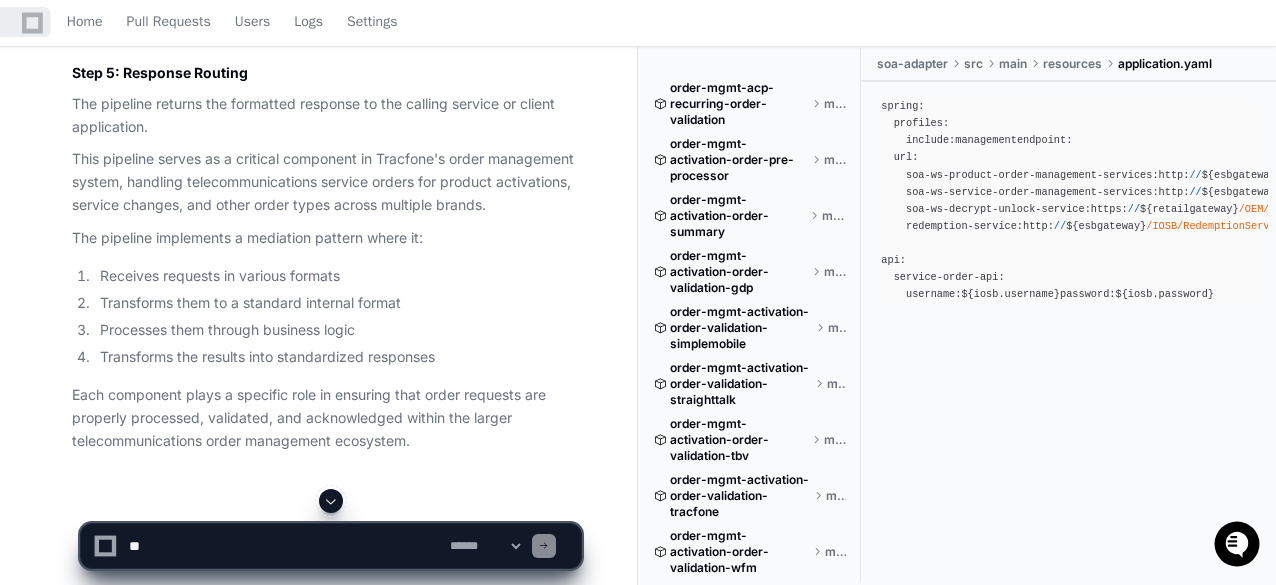scroll, scrollTop: 2396, scrollLeft: 0, axis: vertical 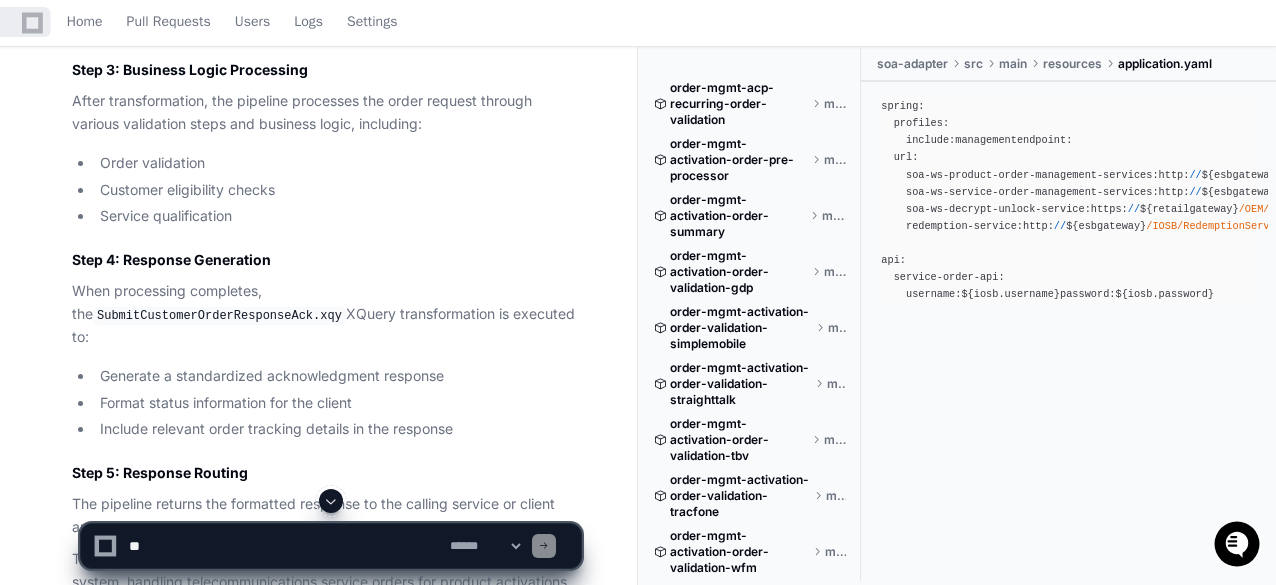 click on "Step 3: Business Logic Processing" 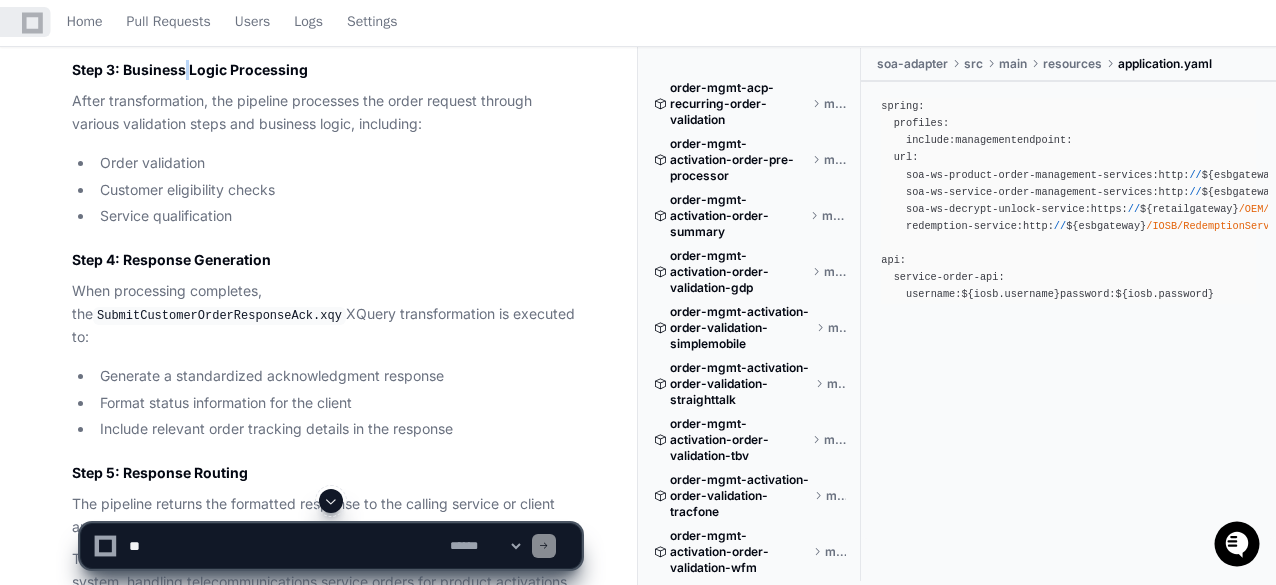 click on "Step 3: Business Logic Processing" 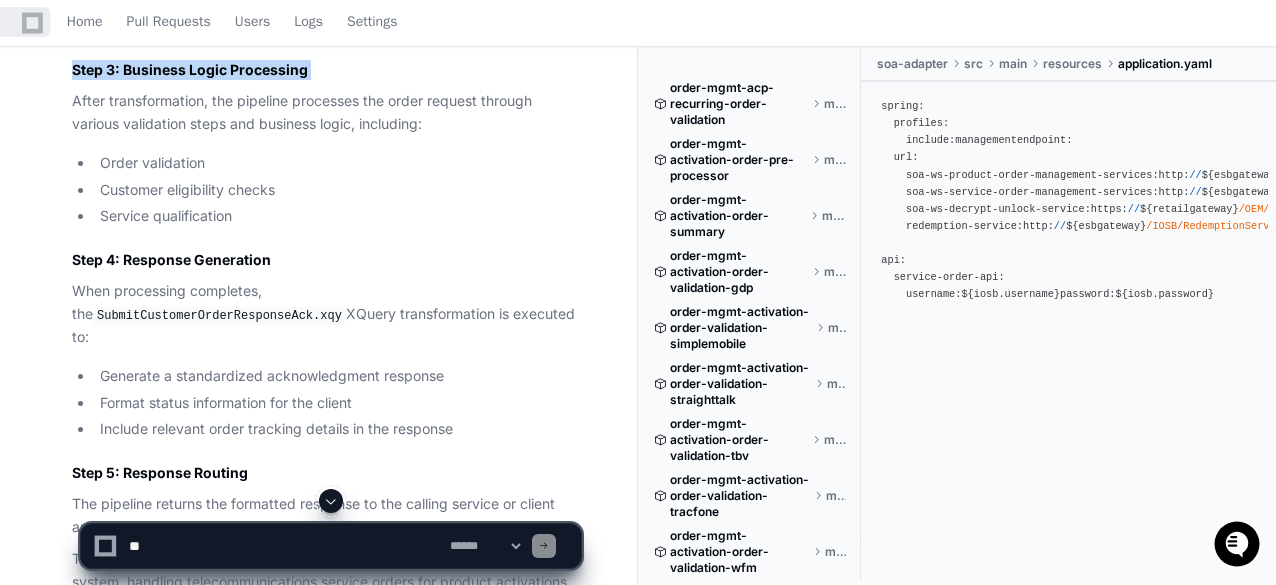 click on "Step 3: Business Logic Processing" 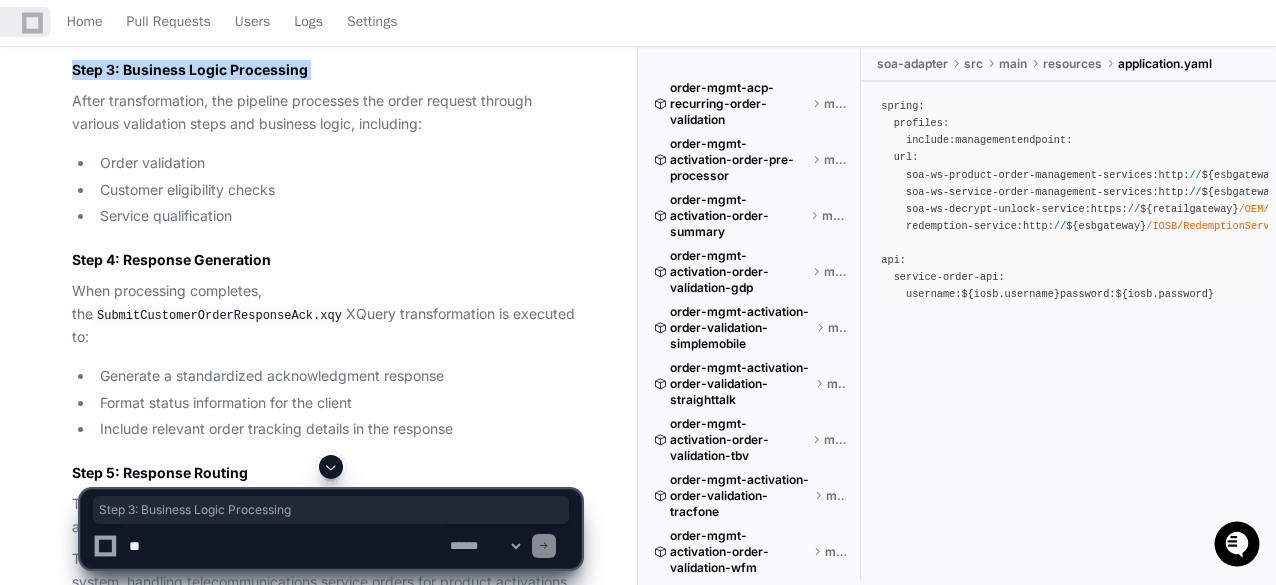 copy on "Step 3: Business Logic Processing" 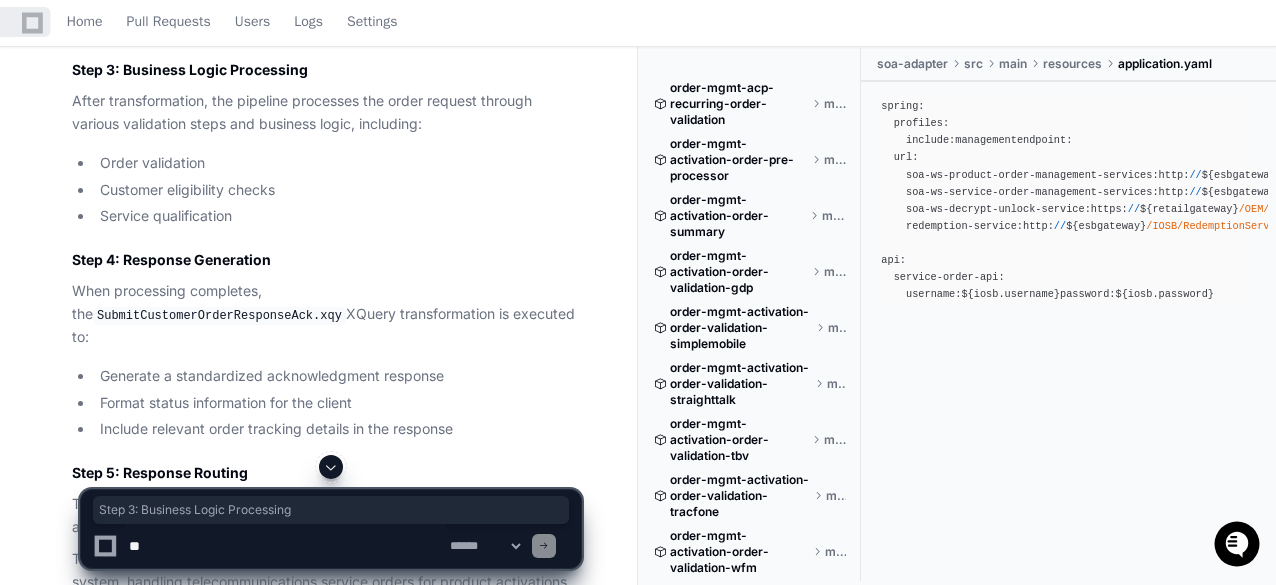 click 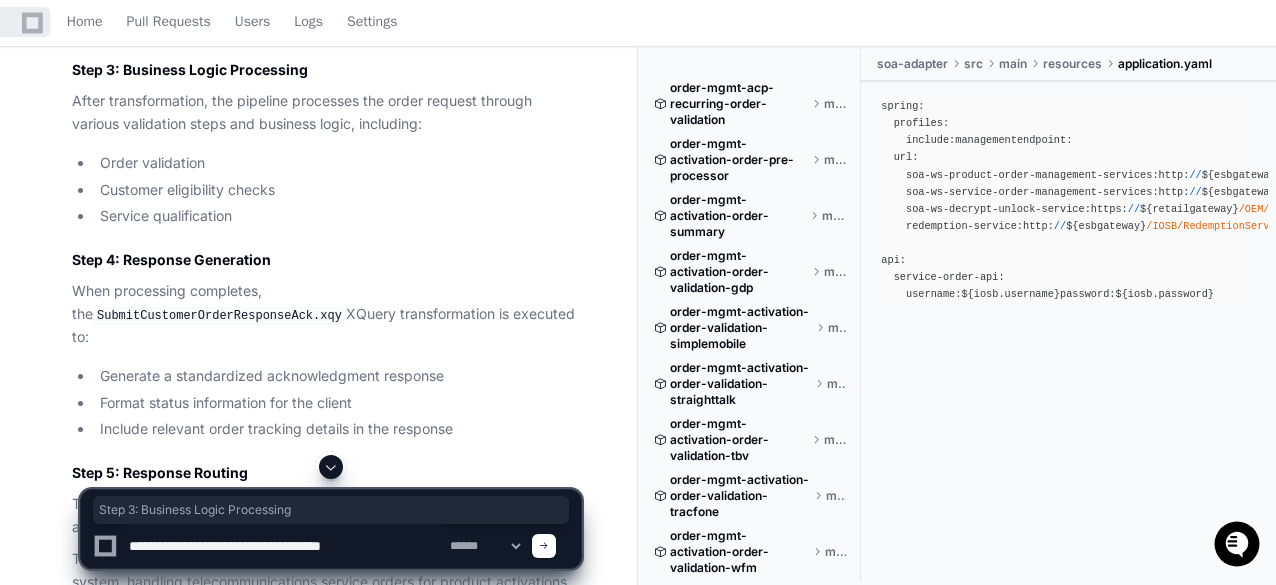 type on "**********" 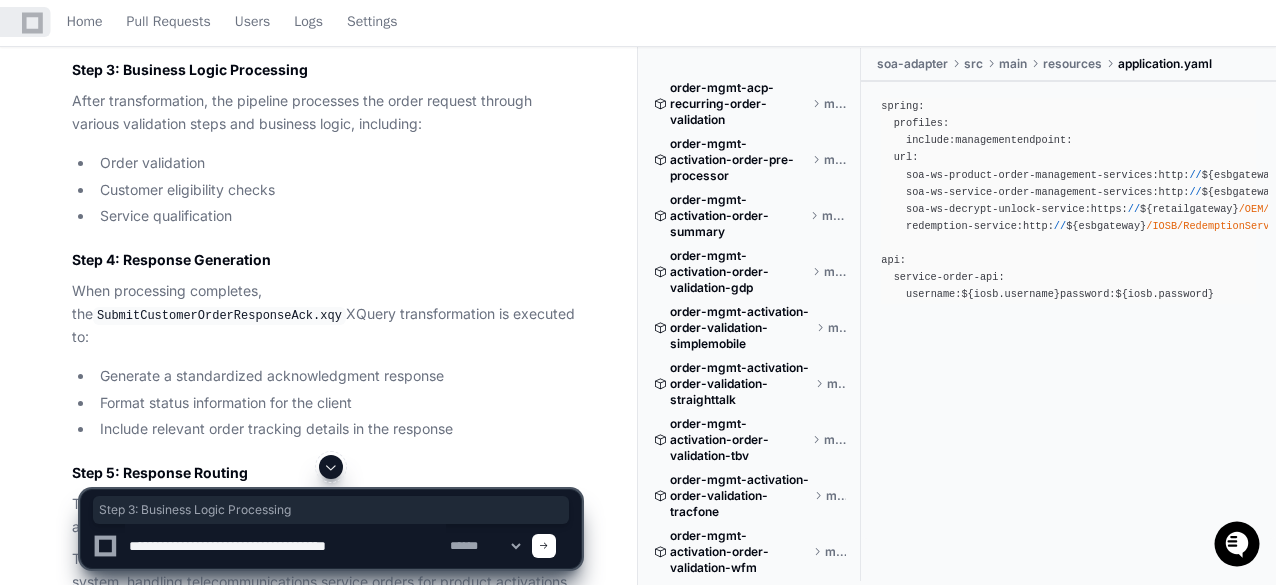 type 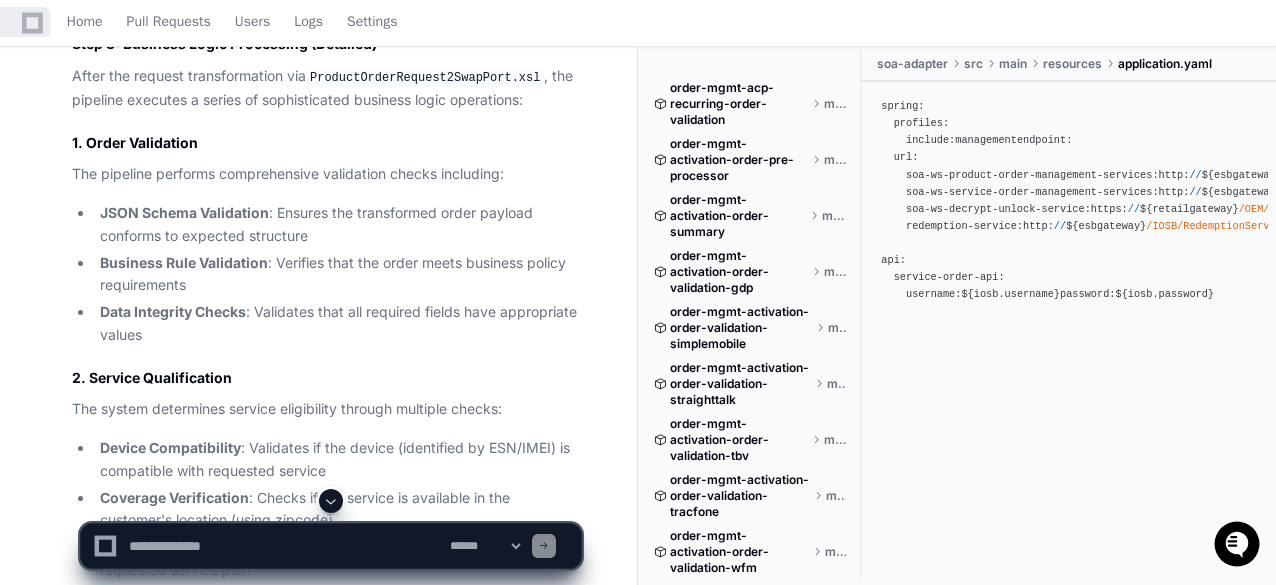 scroll, scrollTop: 3755, scrollLeft: 0, axis: vertical 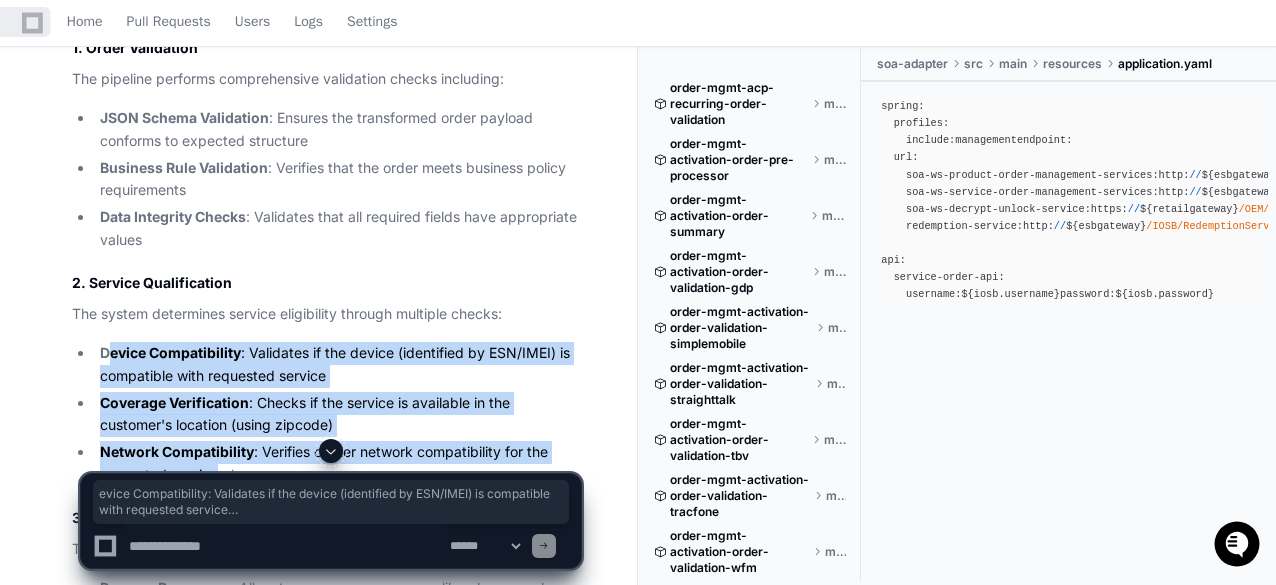 drag, startPoint x: 114, startPoint y: 327, endPoint x: 226, endPoint y: 425, distance: 148.82204 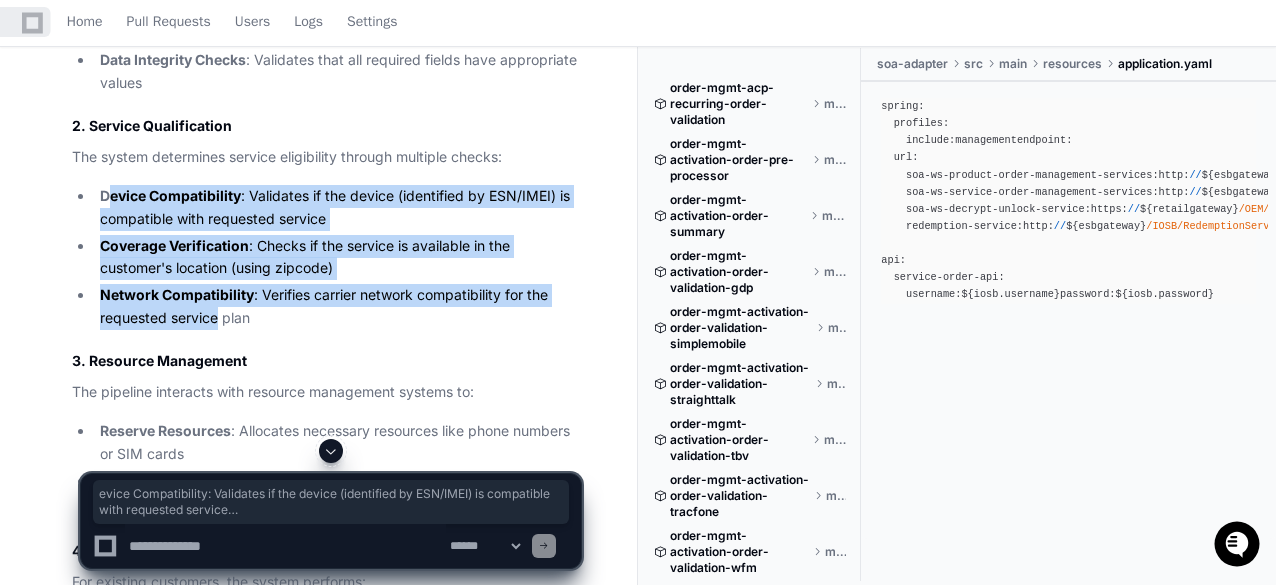 scroll, scrollTop: 3955, scrollLeft: 0, axis: vertical 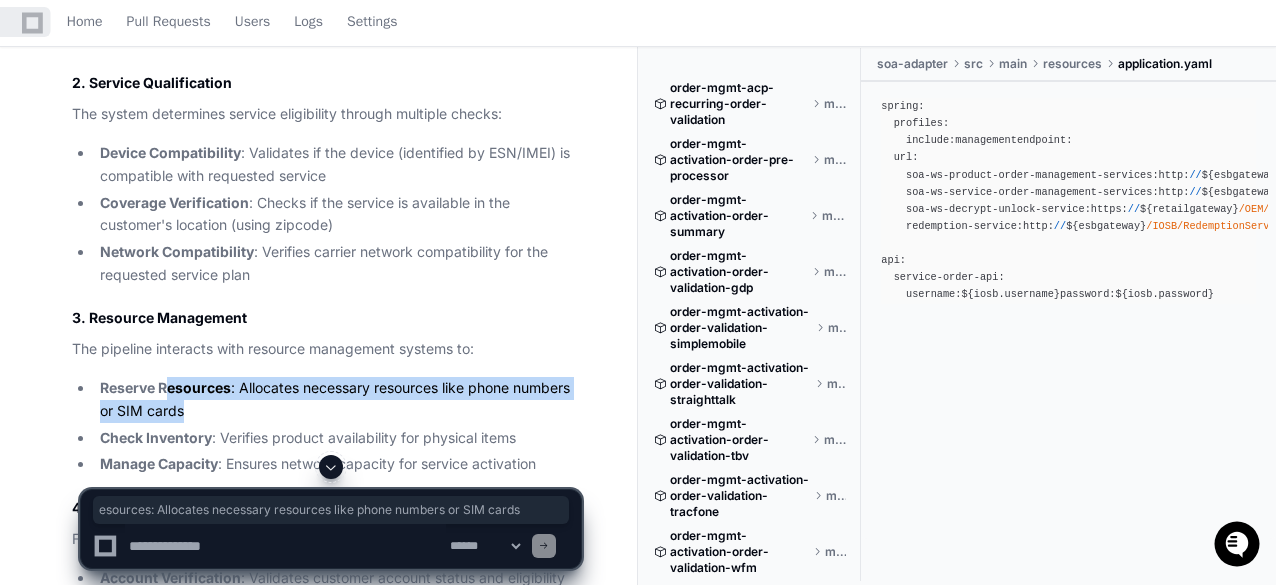 drag, startPoint x: 165, startPoint y: 334, endPoint x: 192, endPoint y: 393, distance: 64.884514 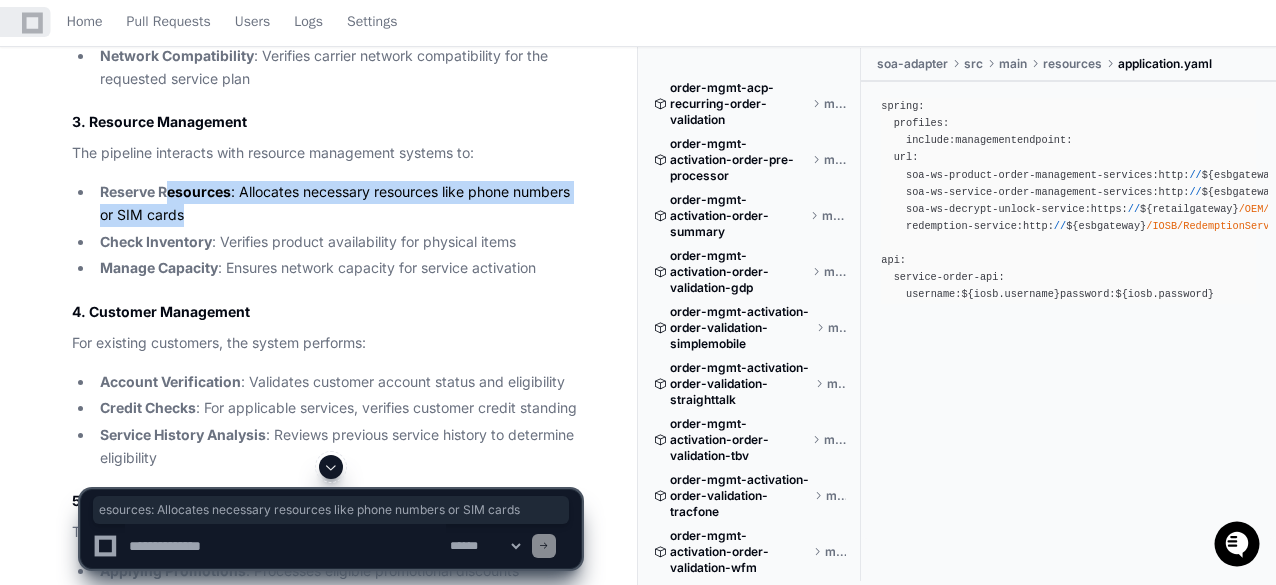 scroll, scrollTop: 4155, scrollLeft: 0, axis: vertical 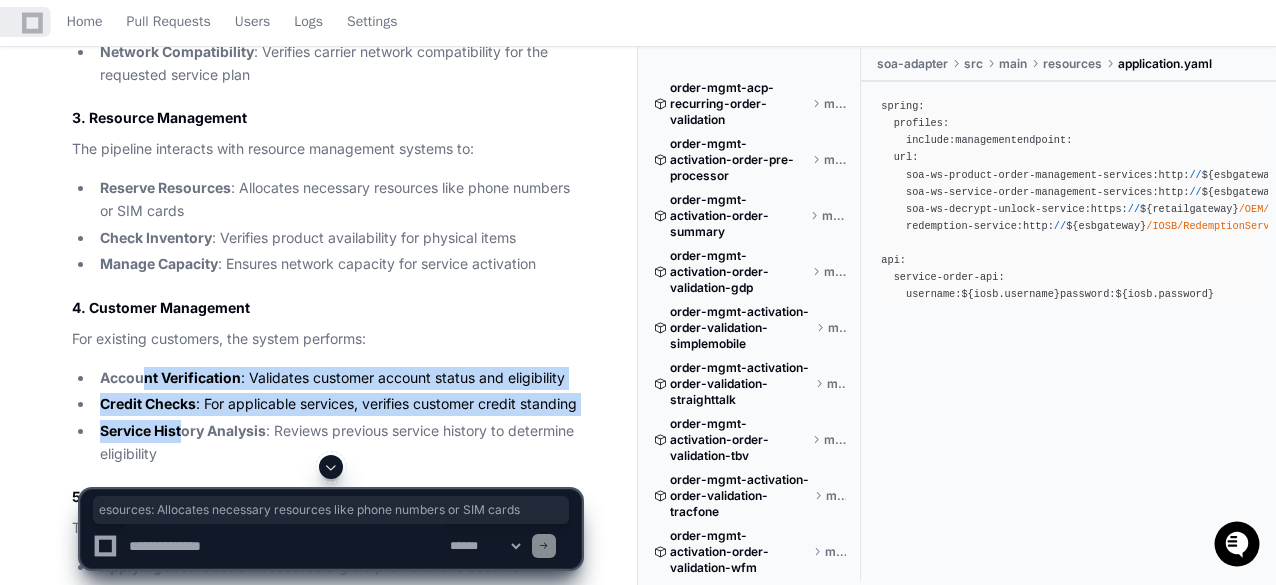 drag, startPoint x: 143, startPoint y: 347, endPoint x: 184, endPoint y: 403, distance: 69.40461 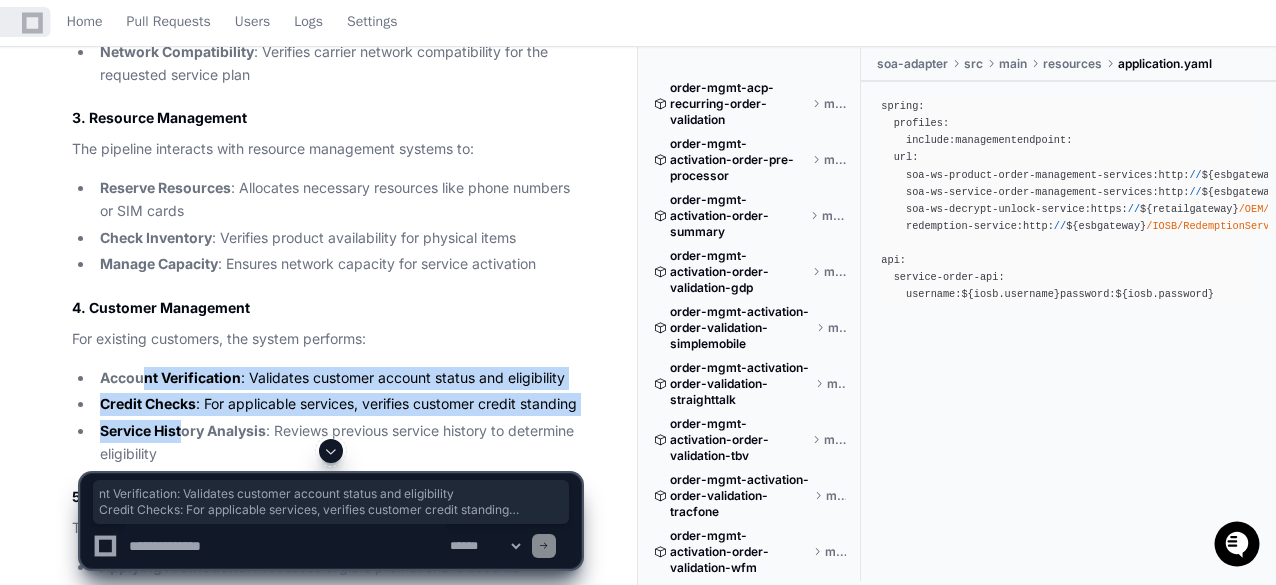 scroll, scrollTop: 4355, scrollLeft: 0, axis: vertical 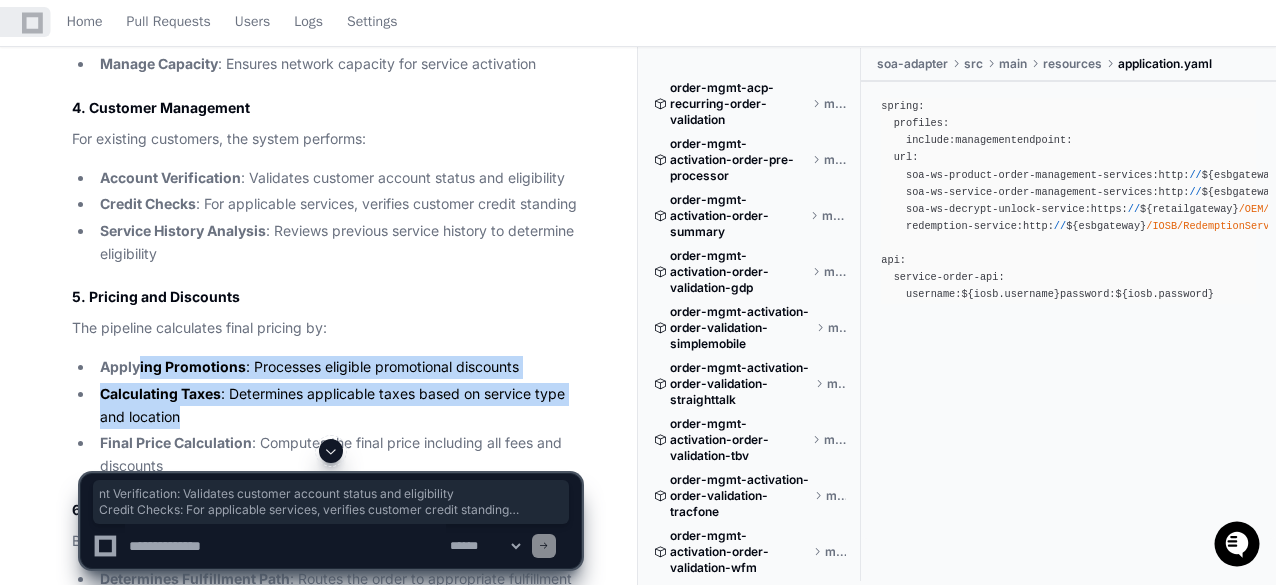 drag, startPoint x: 136, startPoint y: 345, endPoint x: 179, endPoint y: 392, distance: 63.702435 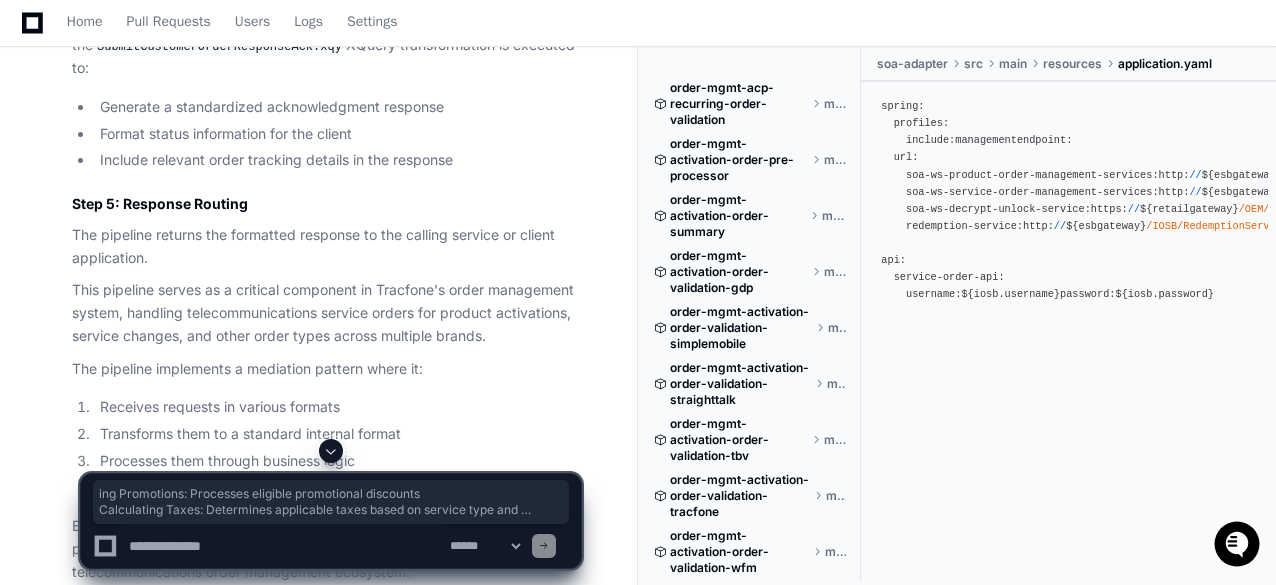 scroll, scrollTop: 2355, scrollLeft: 0, axis: vertical 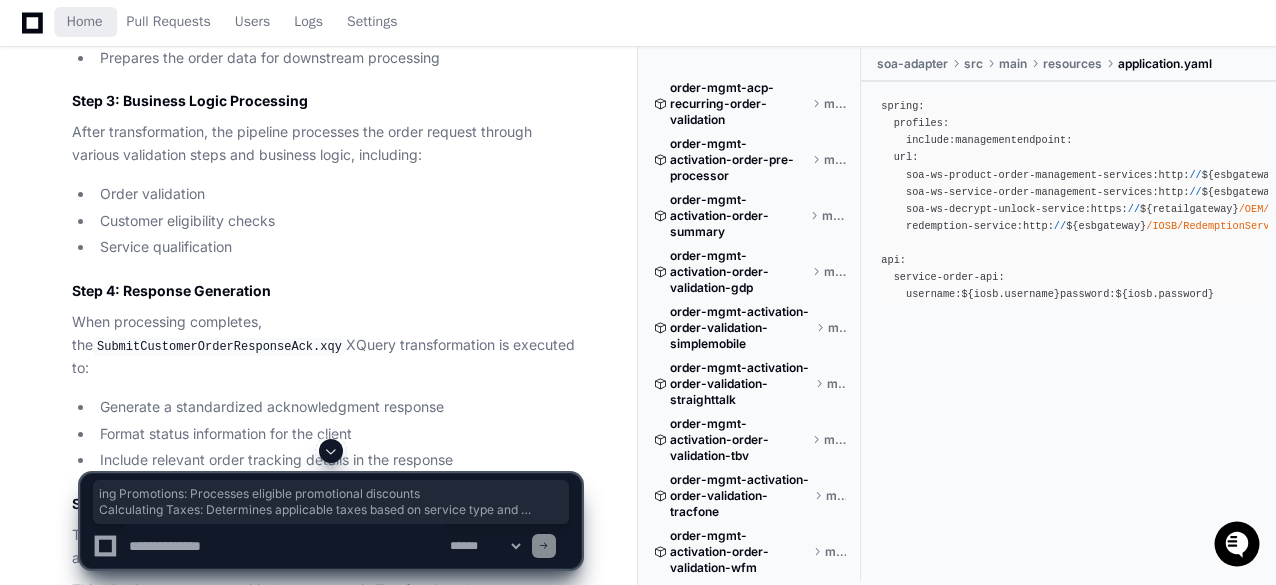 drag, startPoint x: 92, startPoint y: 25, endPoint x: 280, endPoint y: 2, distance: 189.40169 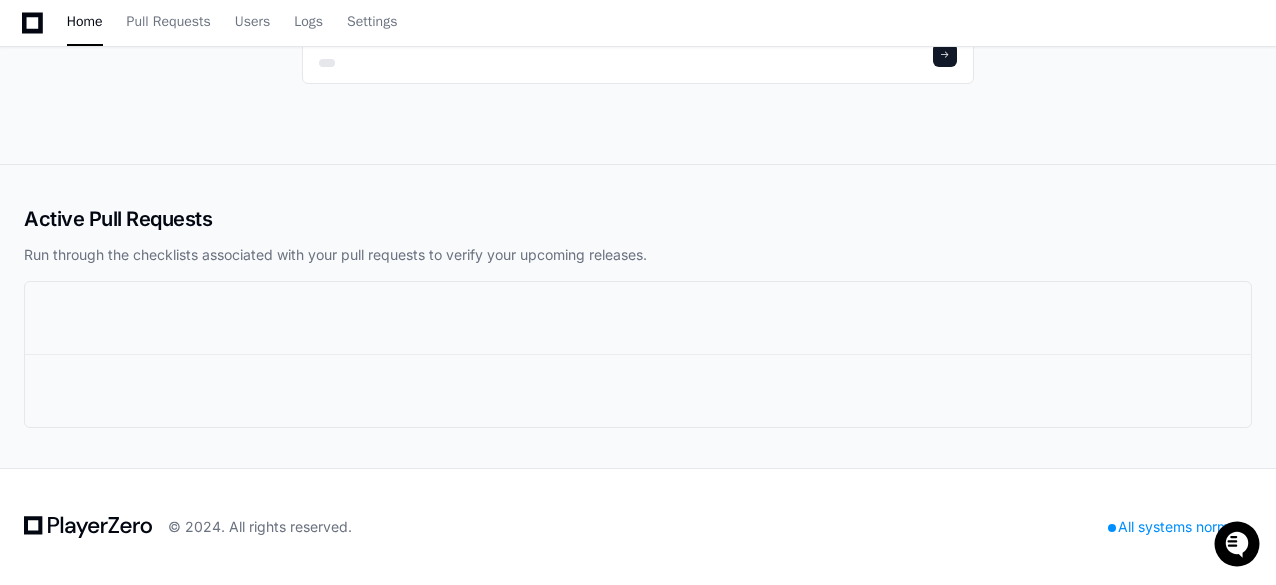 scroll, scrollTop: 0, scrollLeft: 0, axis: both 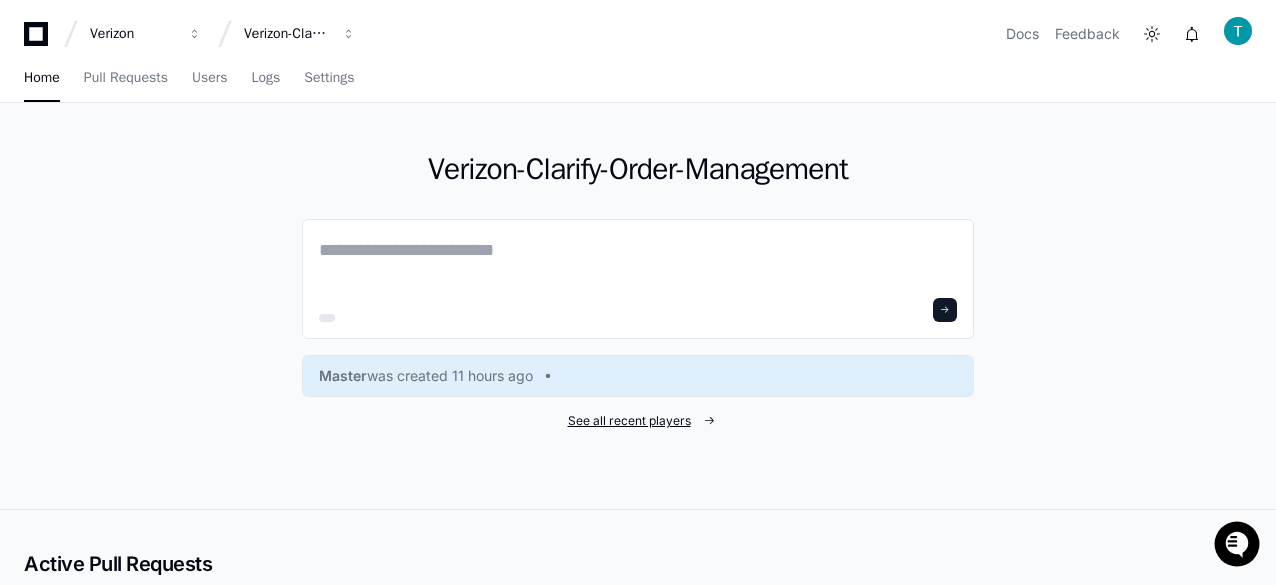 click on "See all recent players" 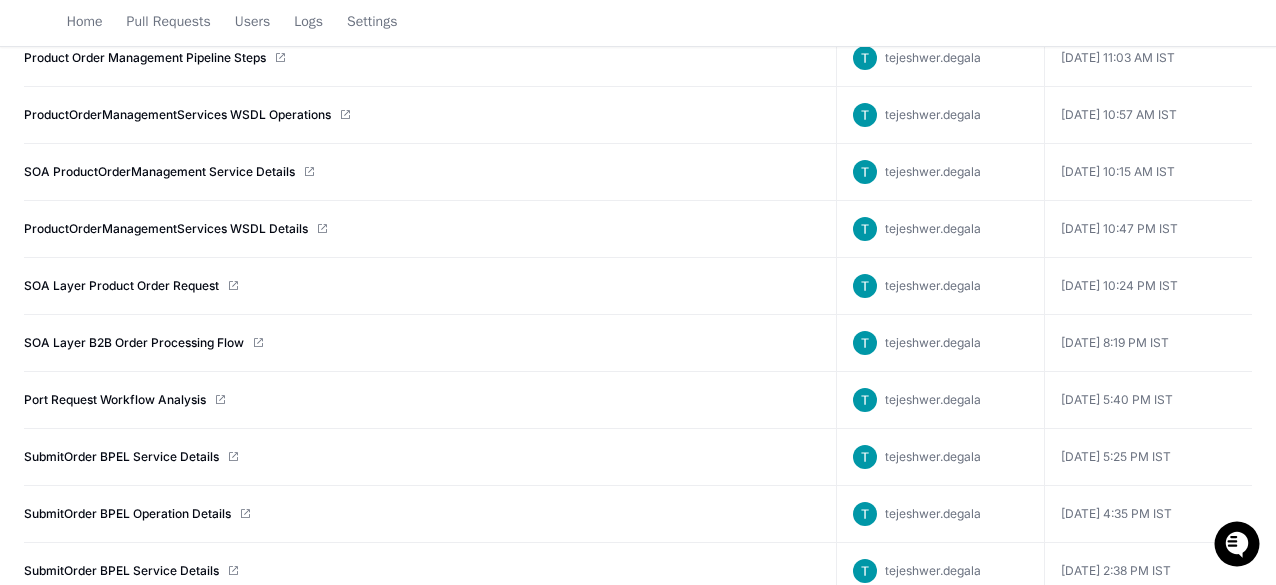 scroll, scrollTop: 400, scrollLeft: 0, axis: vertical 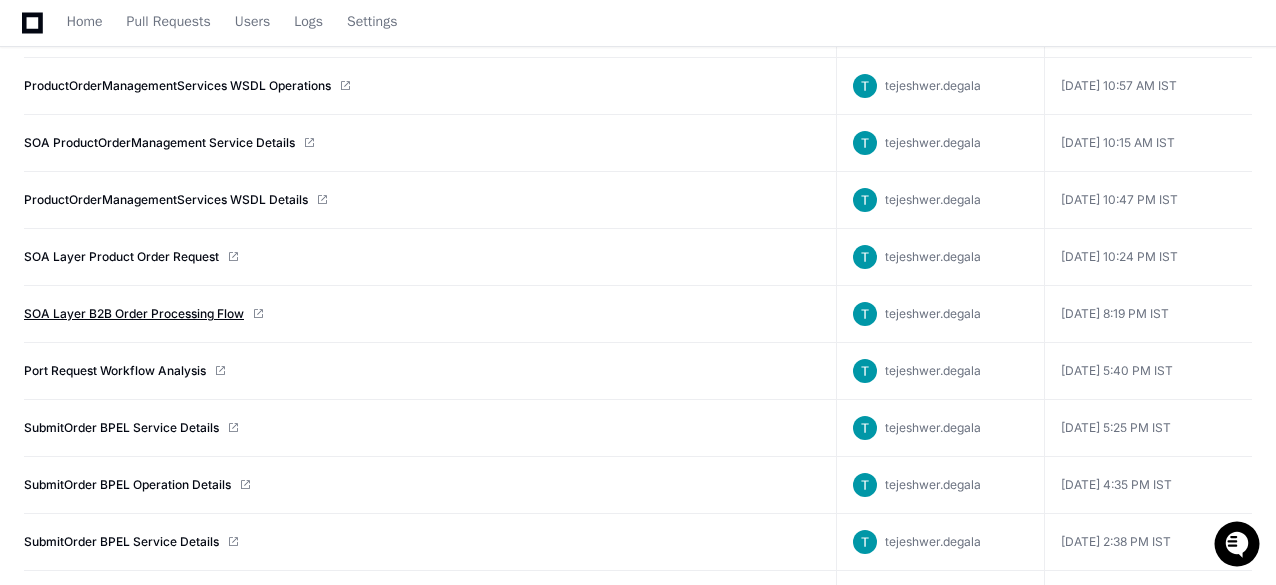 click on "SOA Layer B2B Order Processing Flow" 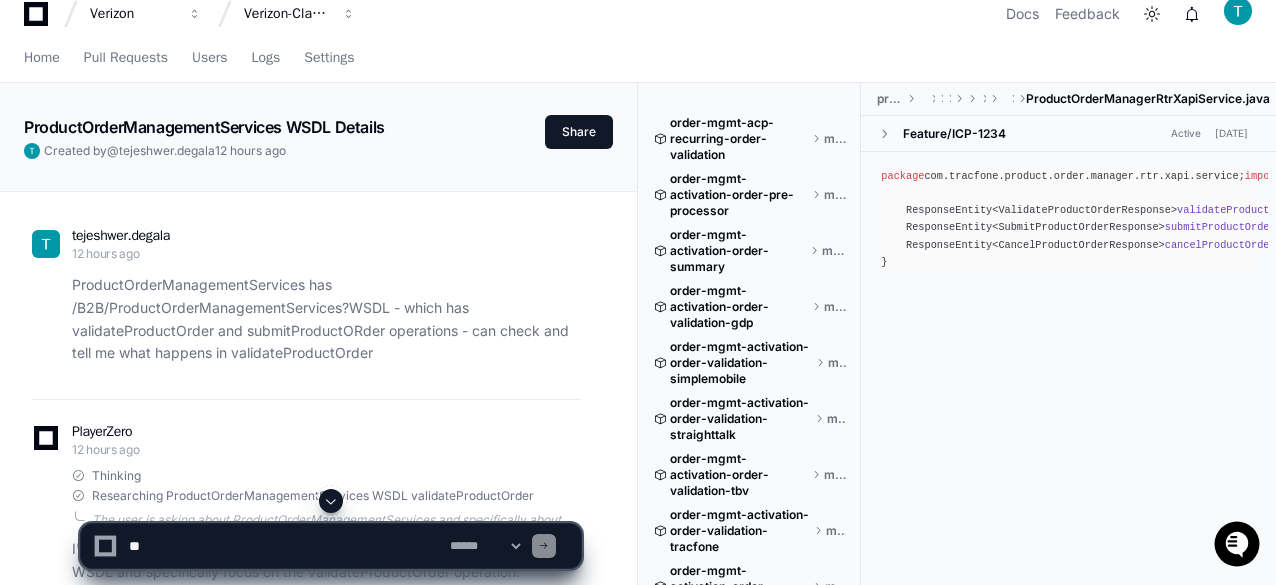 scroll, scrollTop: 0, scrollLeft: 0, axis: both 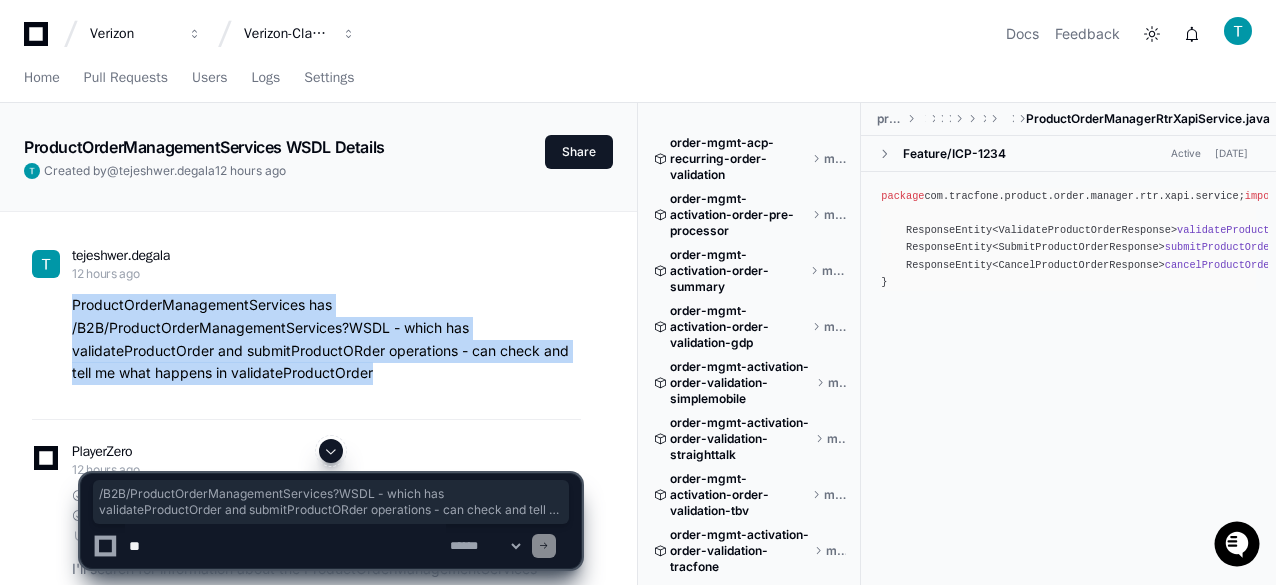 drag, startPoint x: 378, startPoint y: 375, endPoint x: 56, endPoint y: 310, distance: 328.49506 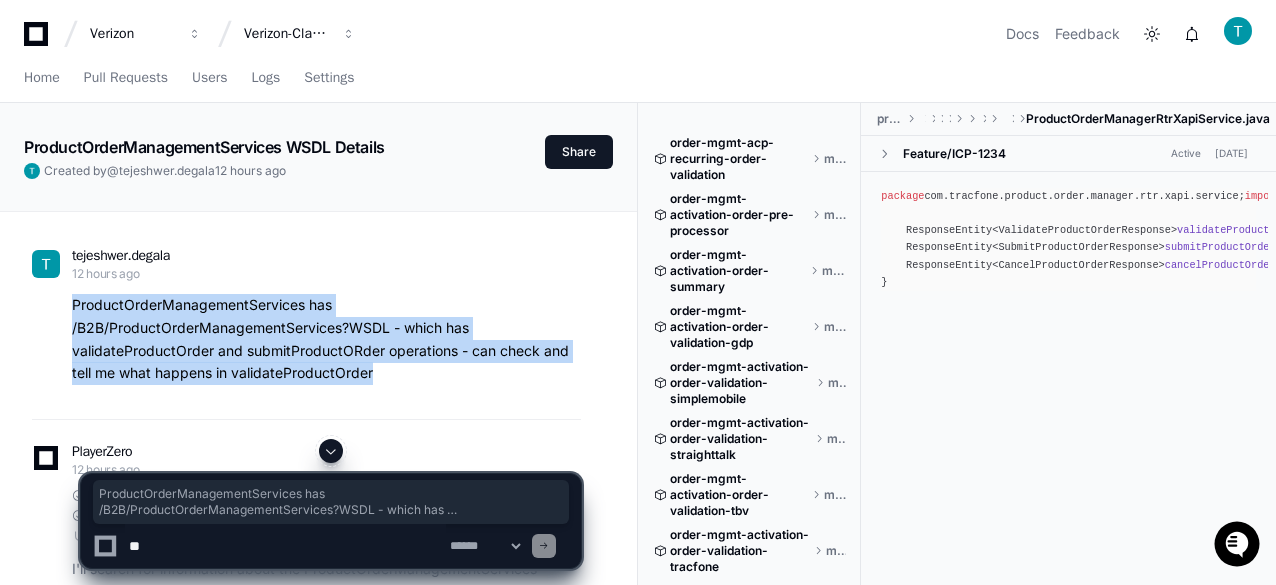 copy on "ProductOrderManagementServices has /B2B/ProductOrderManagementServices?WSDL - which has validateProductOrder and submitProductORder operations - can check and tell me what happens in validateProductOrder" 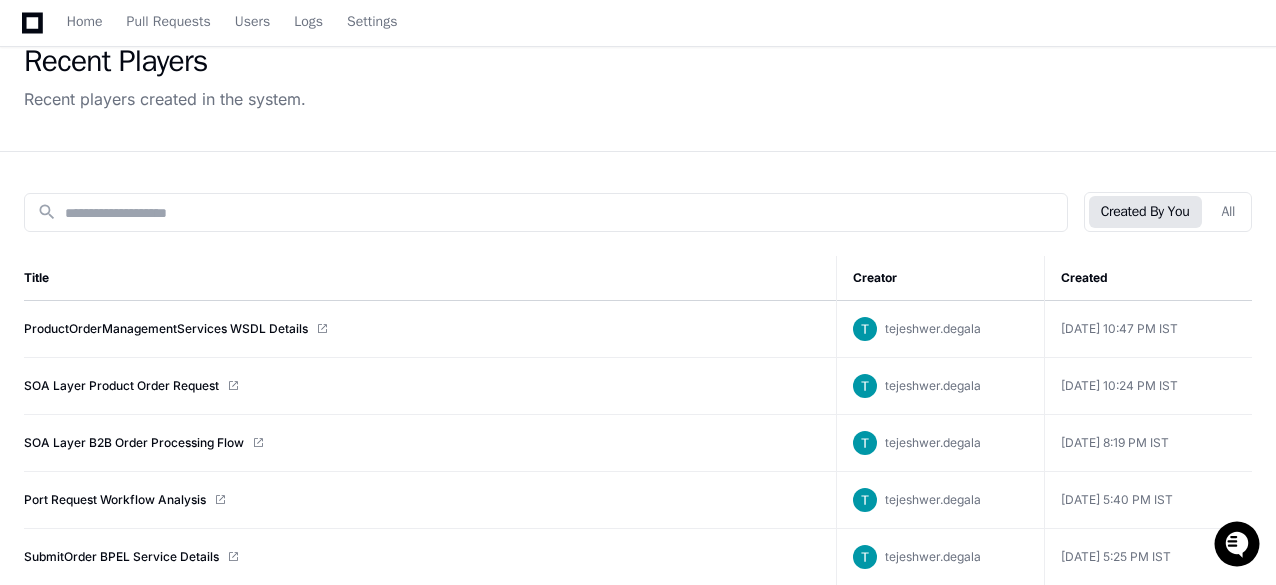 scroll, scrollTop: 100, scrollLeft: 0, axis: vertical 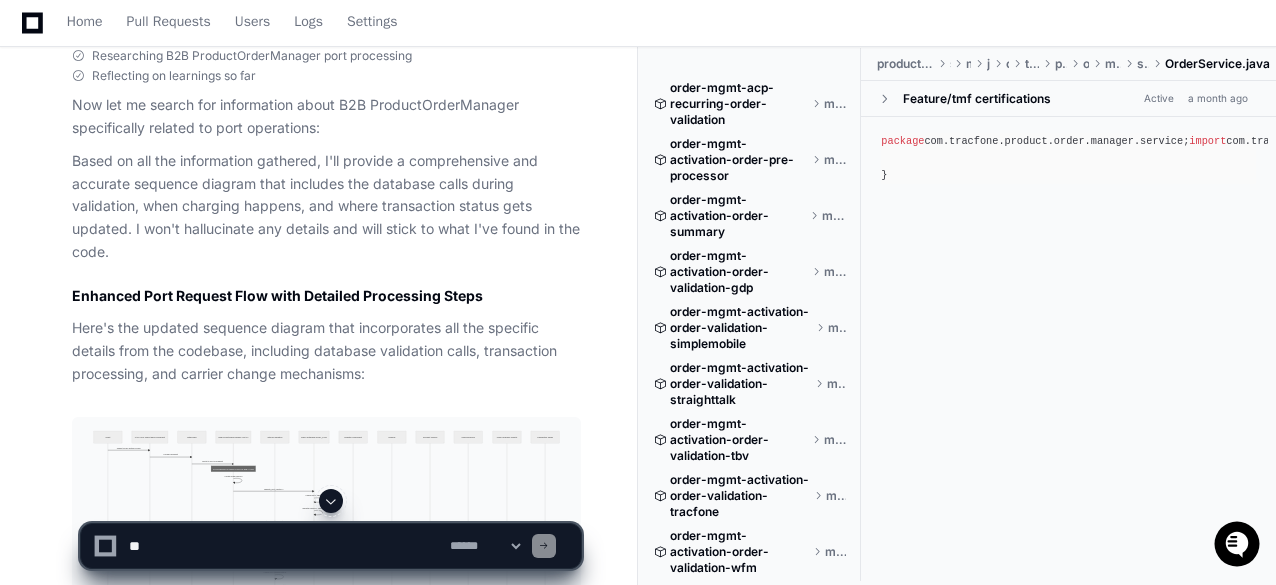 click on "Home" at bounding box center (85, 22) 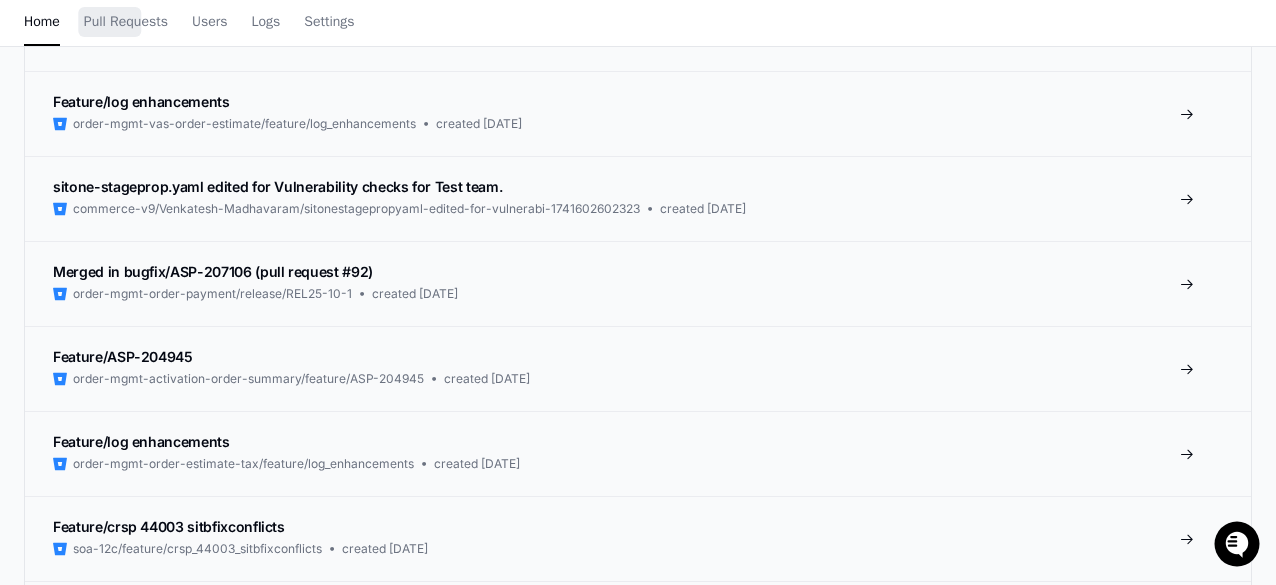 scroll, scrollTop: 0, scrollLeft: 0, axis: both 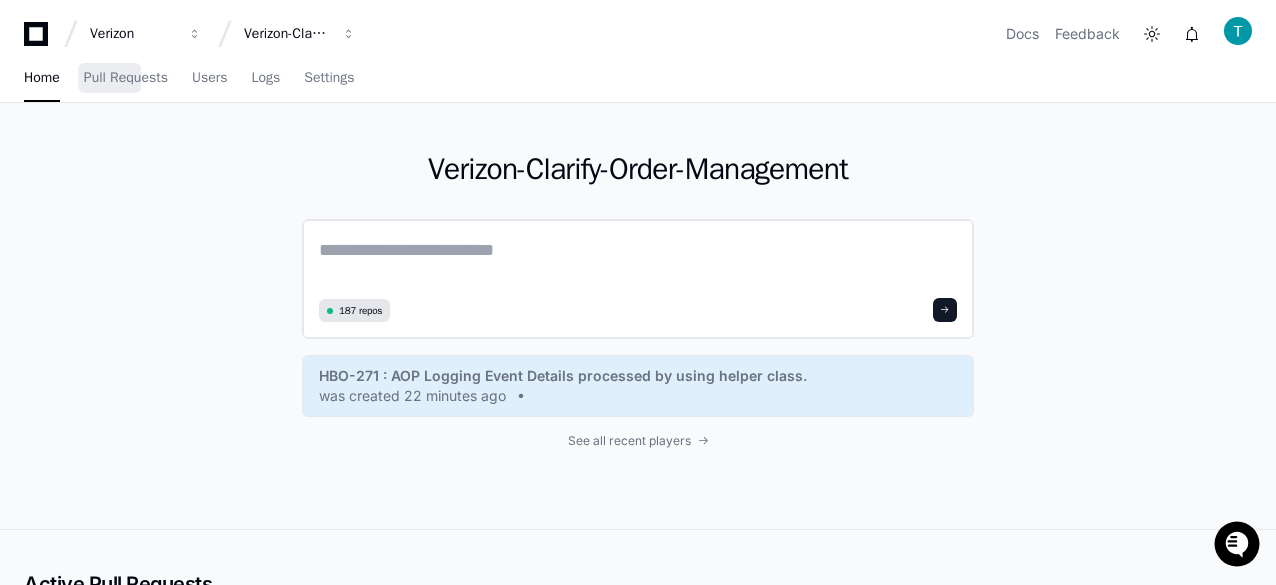 click 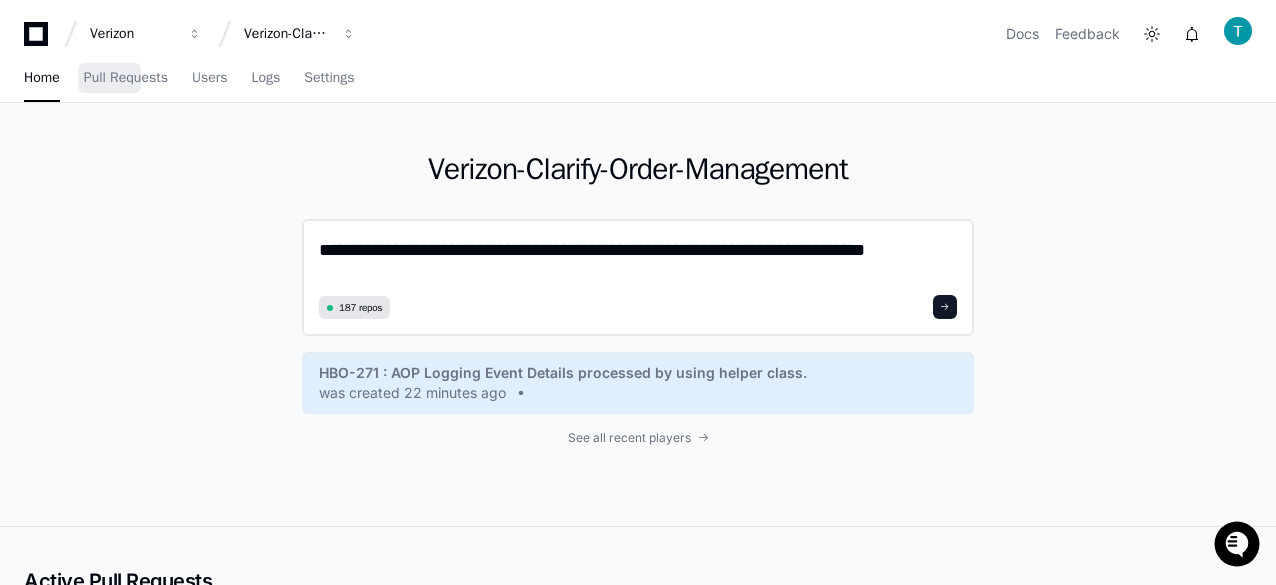 type on "**********" 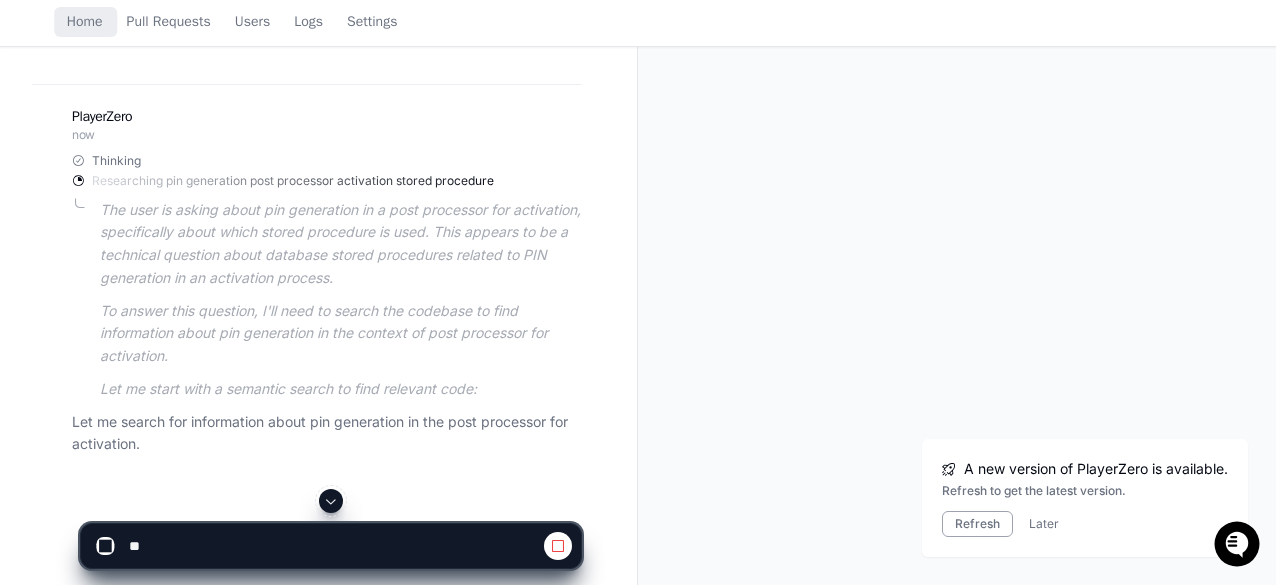 scroll, scrollTop: 300, scrollLeft: 0, axis: vertical 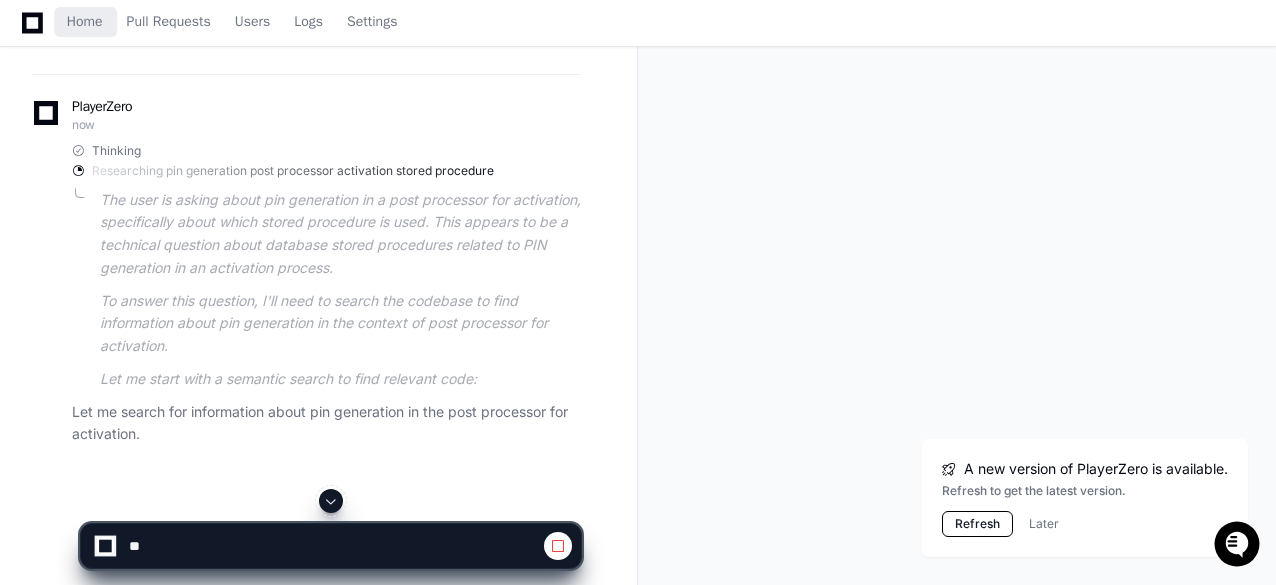 click on "Refresh" at bounding box center (977, 524) 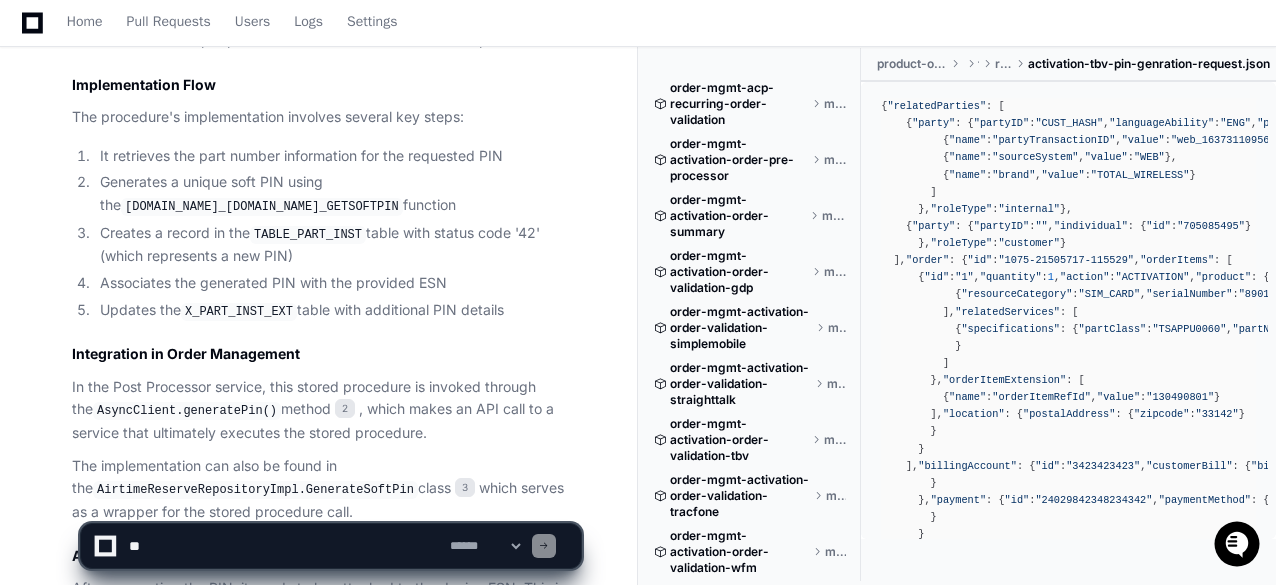 scroll, scrollTop: 2122, scrollLeft: 0, axis: vertical 